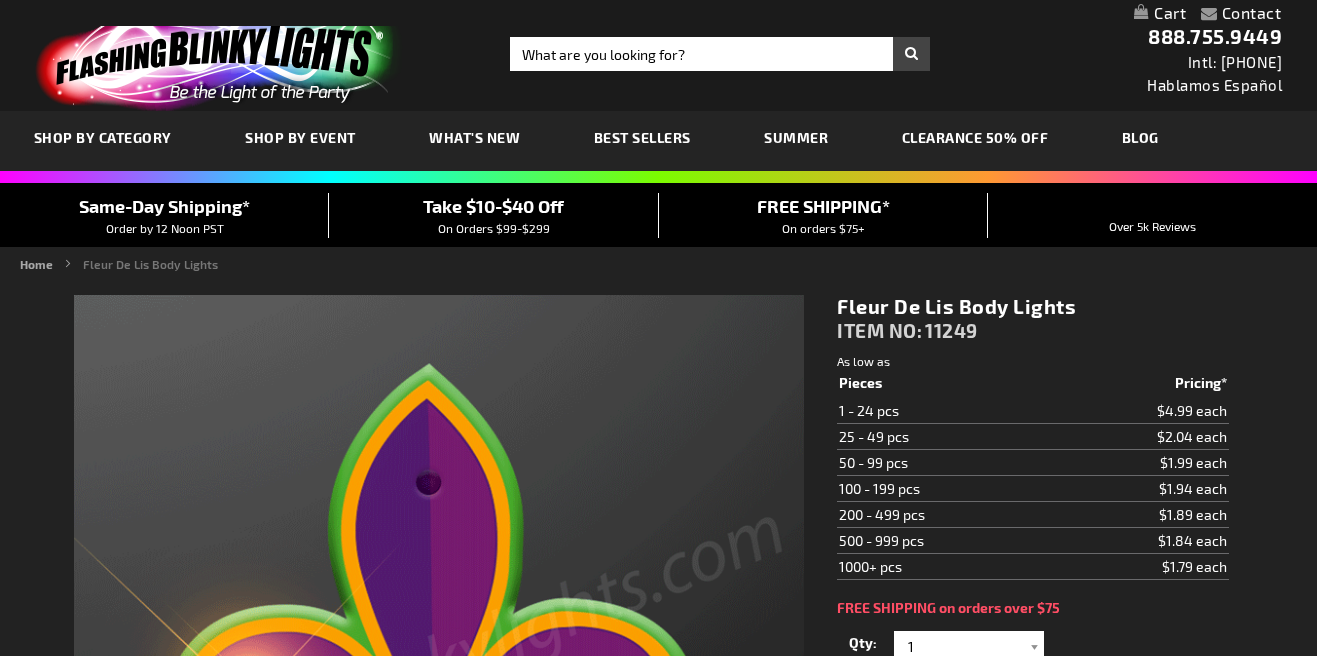 scroll, scrollTop: 0, scrollLeft: 0, axis: both 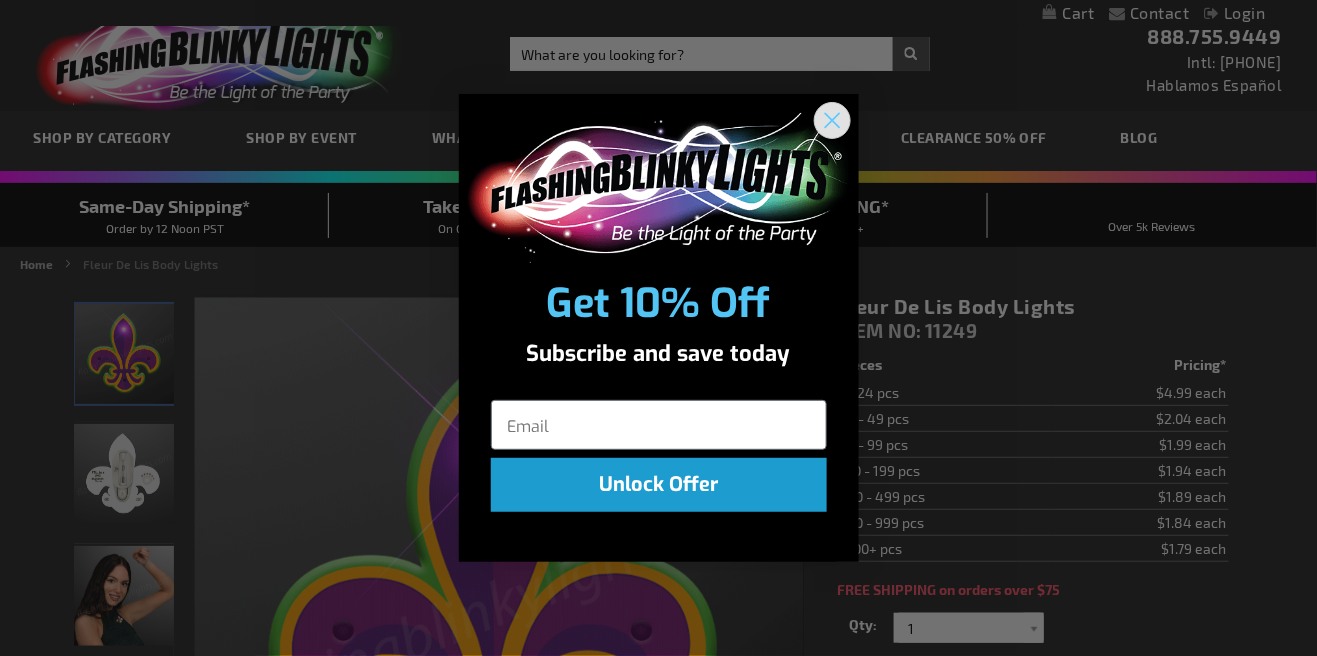 click 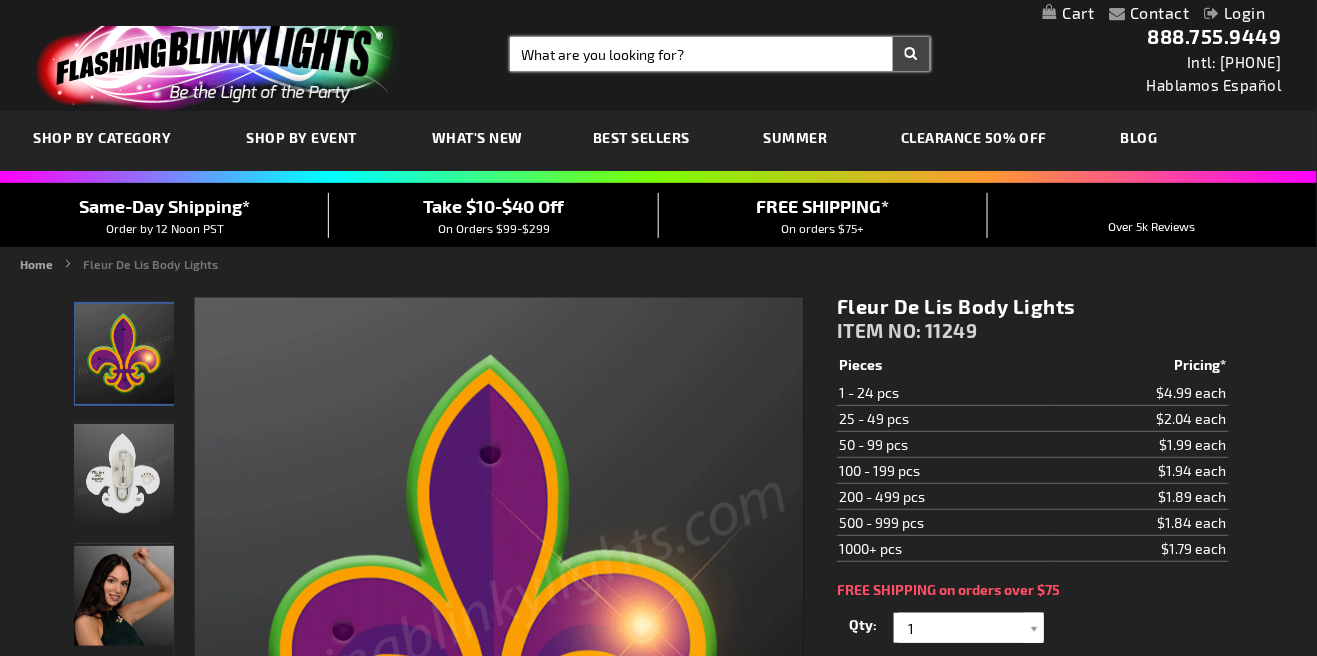 click on "Search" at bounding box center (720, 54) 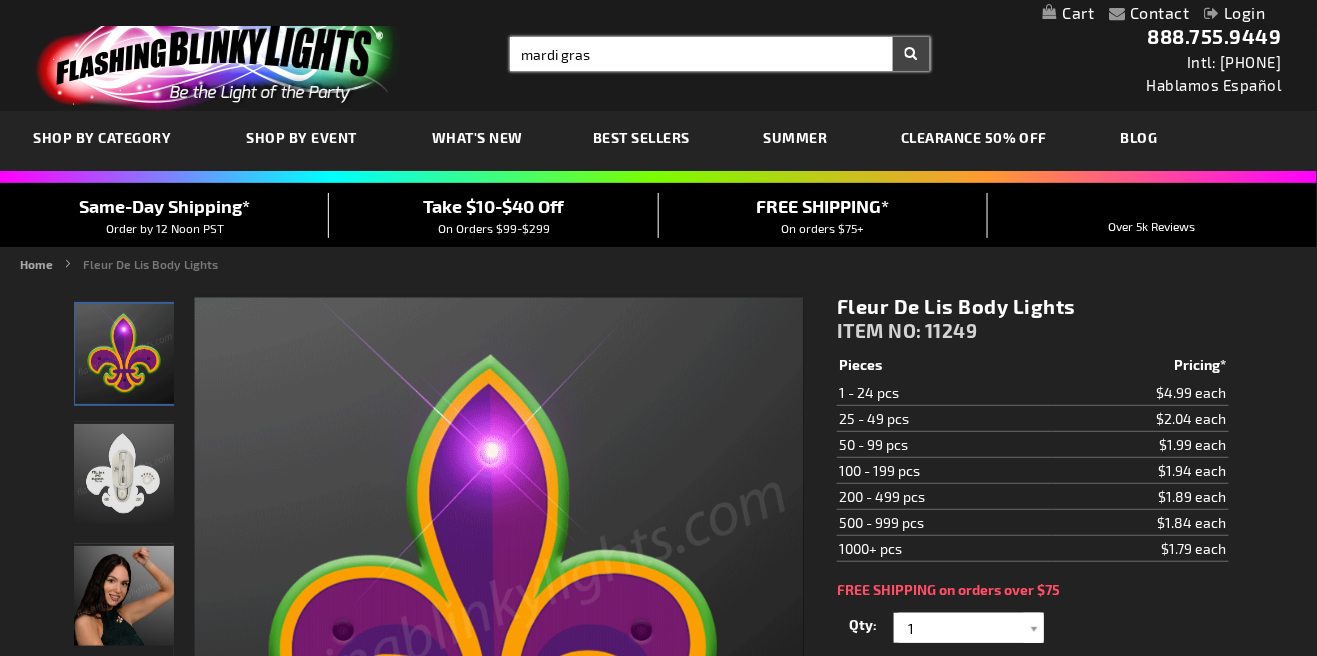 type on "mardi gras" 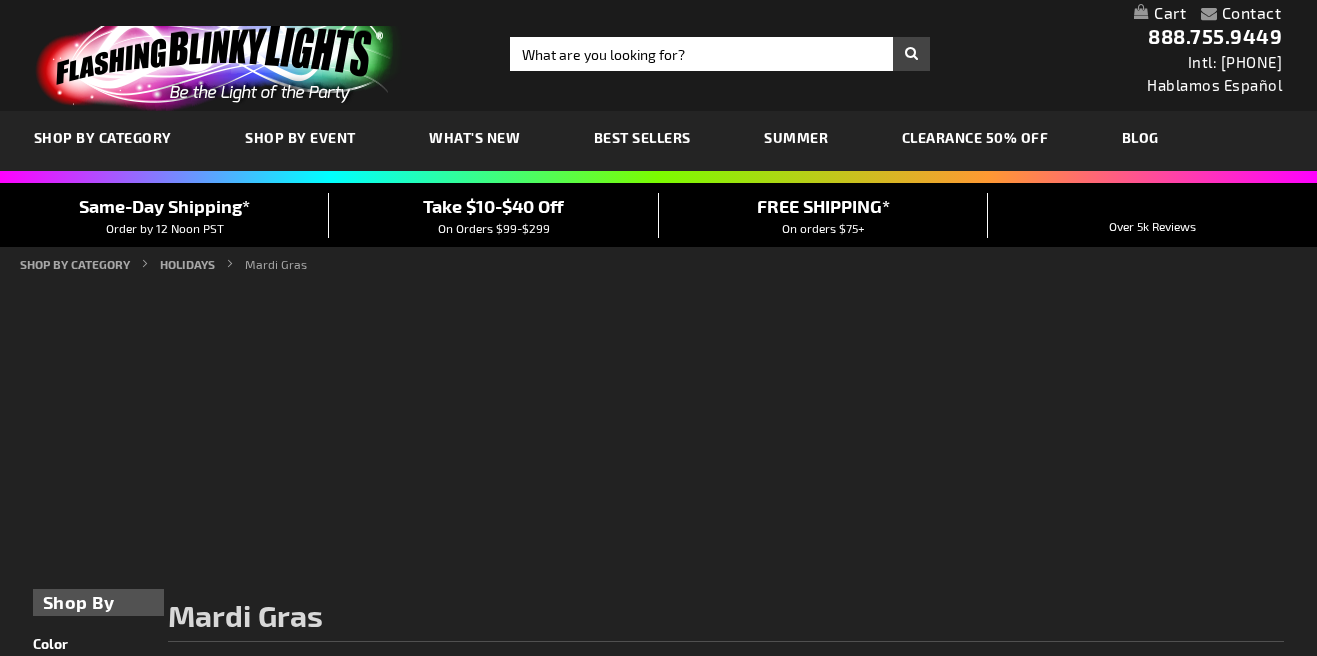 scroll, scrollTop: 0, scrollLeft: 0, axis: both 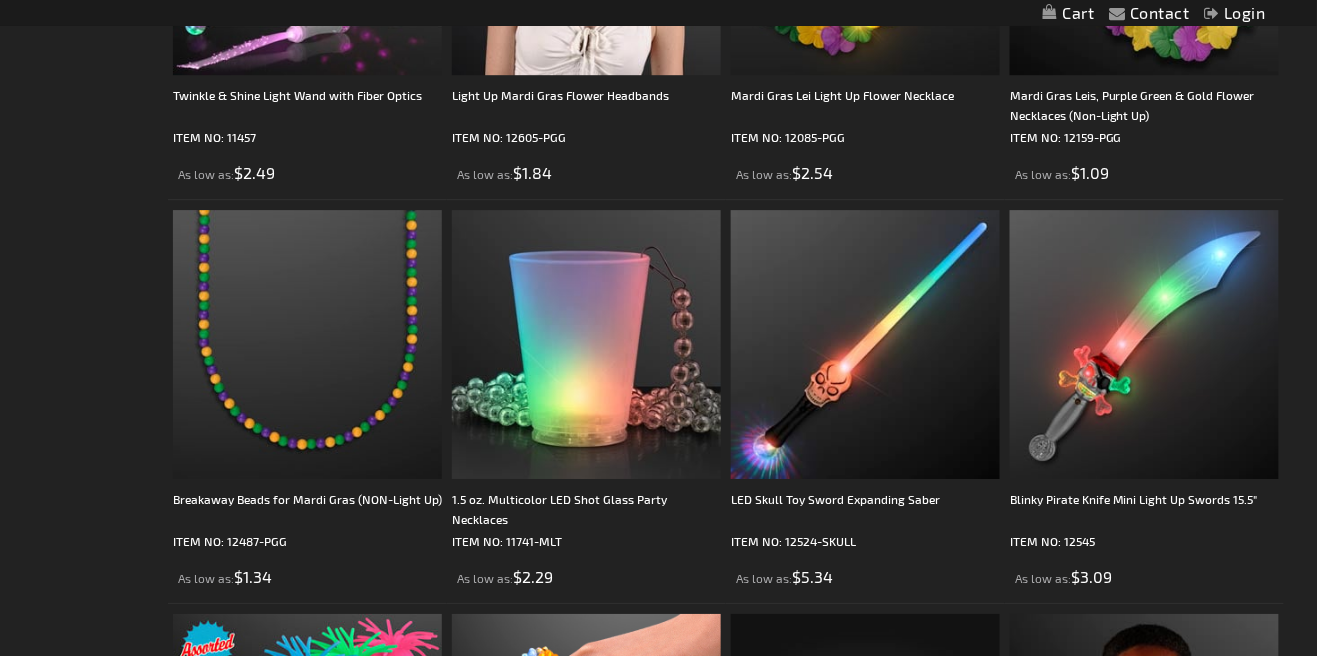 click at bounding box center (586, 344) 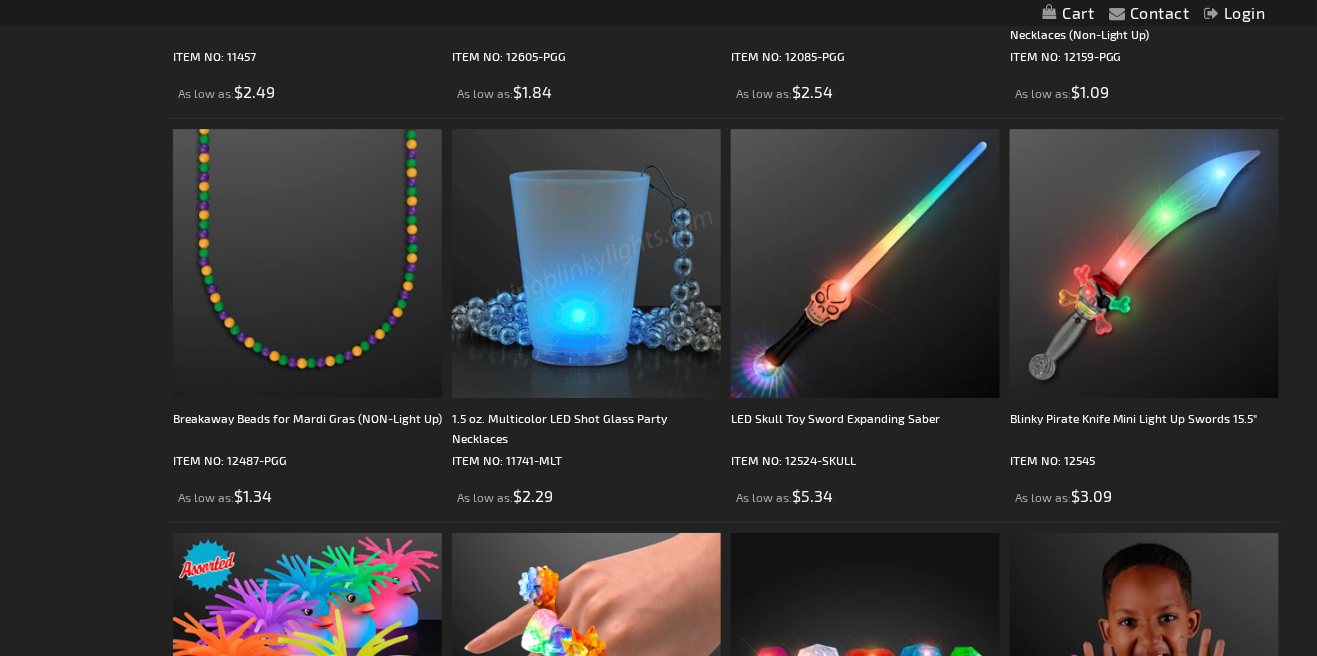 scroll, scrollTop: 3711, scrollLeft: 0, axis: vertical 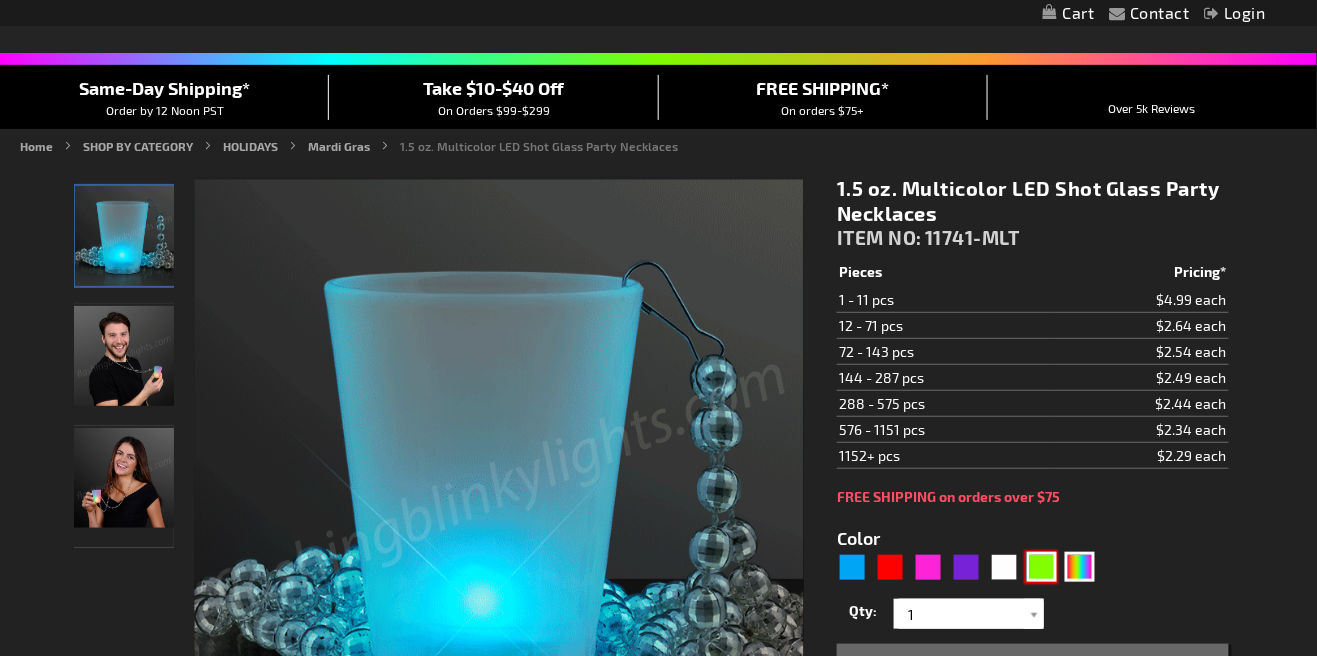 click at bounding box center [1042, 567] 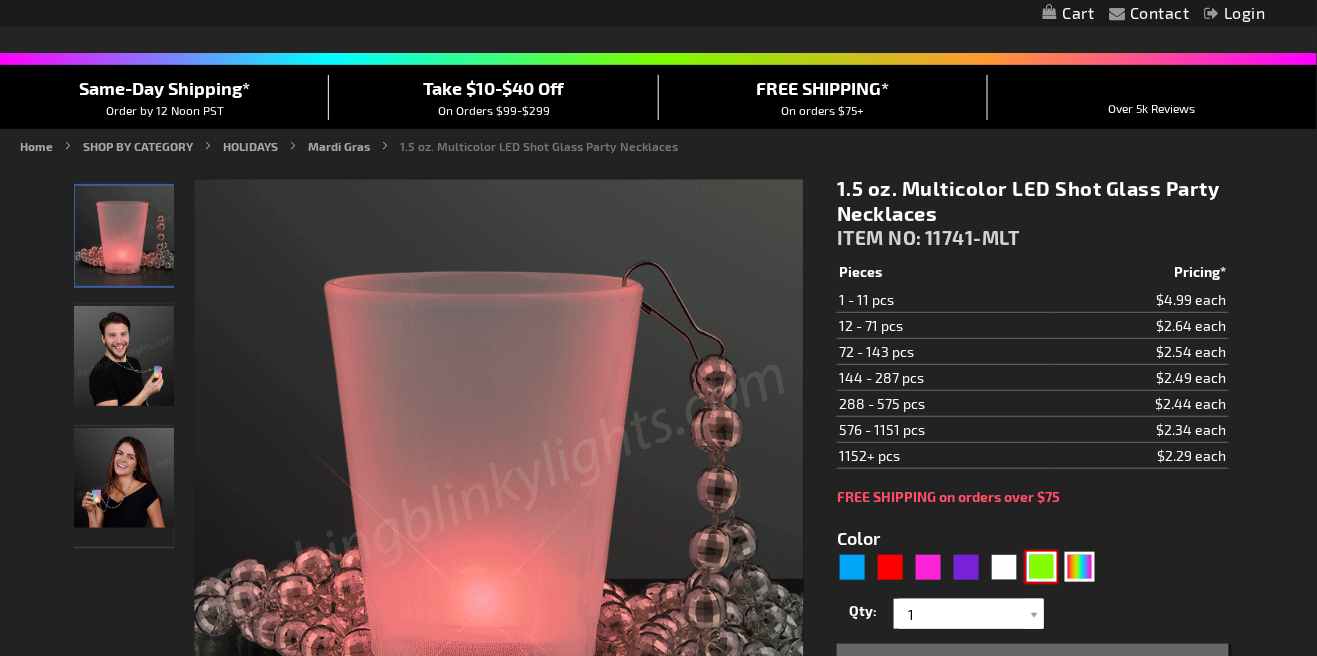 type on "5648" 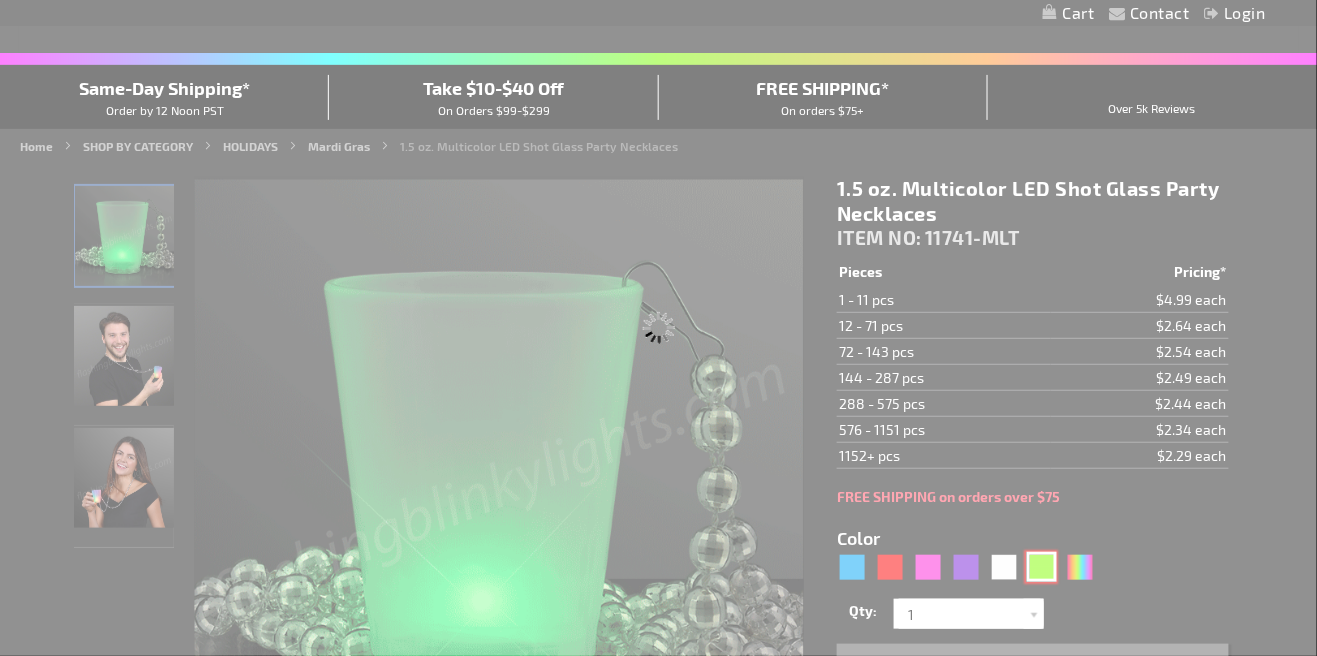 type on "11741-GN" 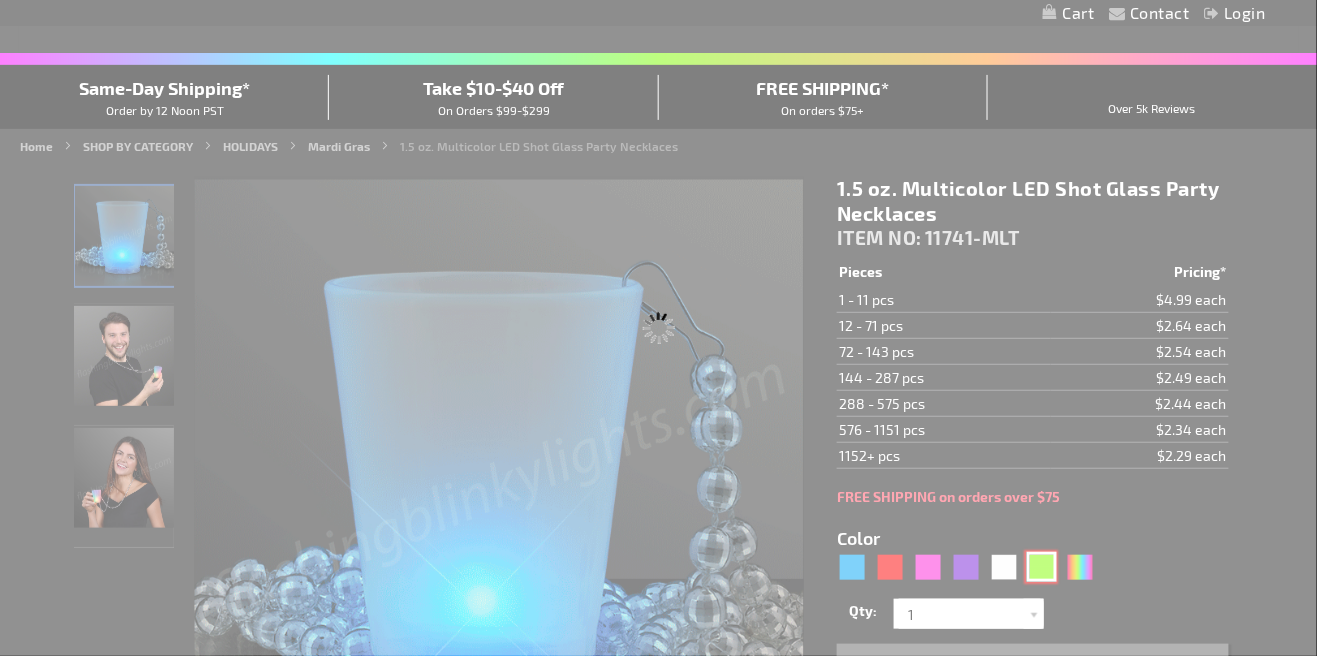 type on "Customize - 1.5 oz. Light Up Green Shot Glass on Green Bead Necklace - ITEM NO: 11741-GN" 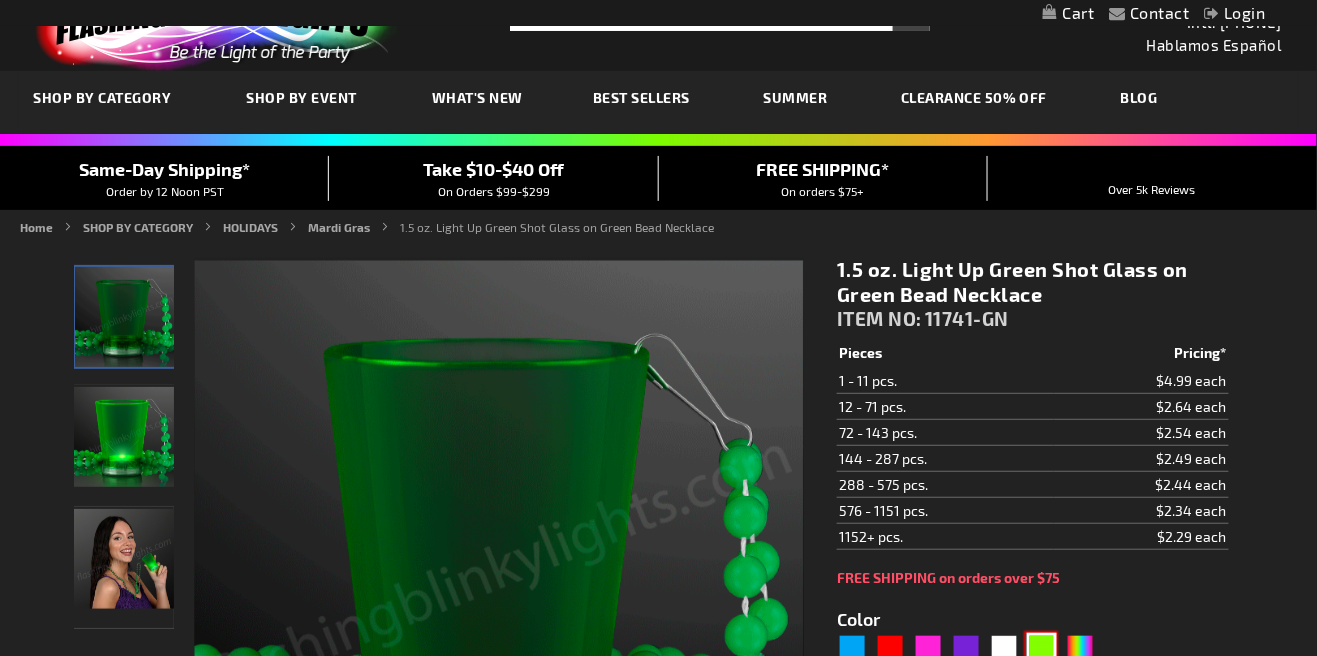 scroll, scrollTop: 0, scrollLeft: 0, axis: both 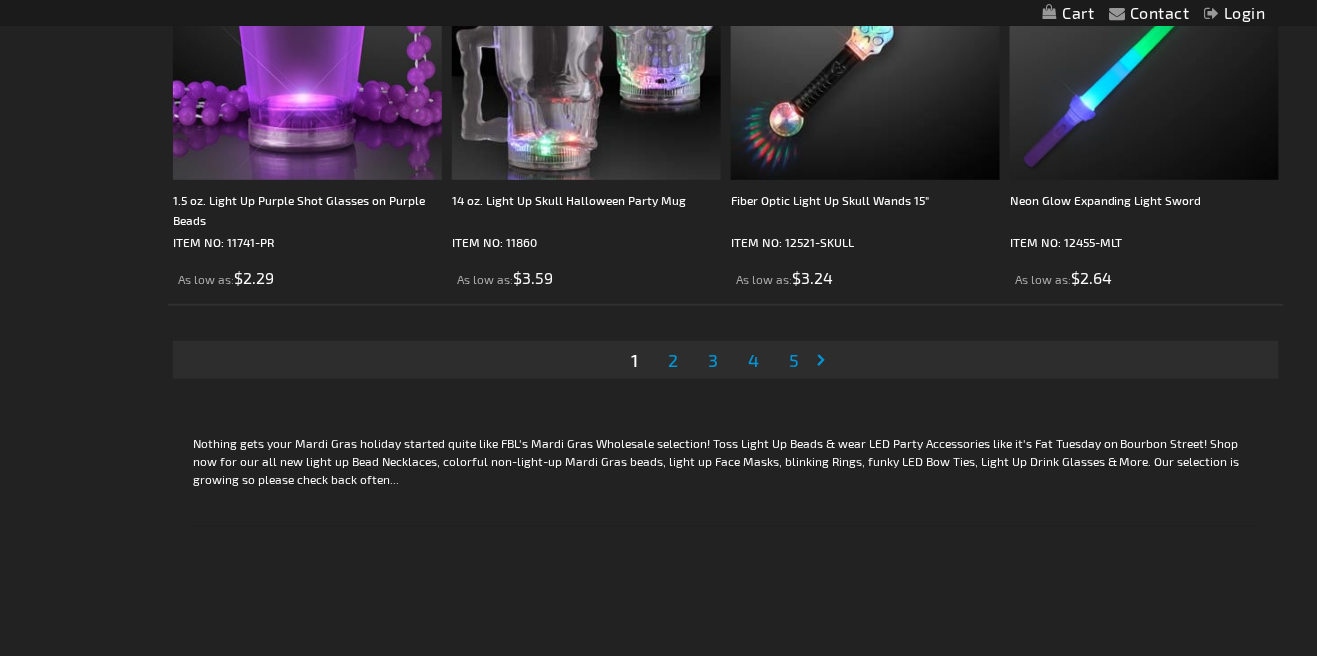 click on "2" at bounding box center [673, 360] 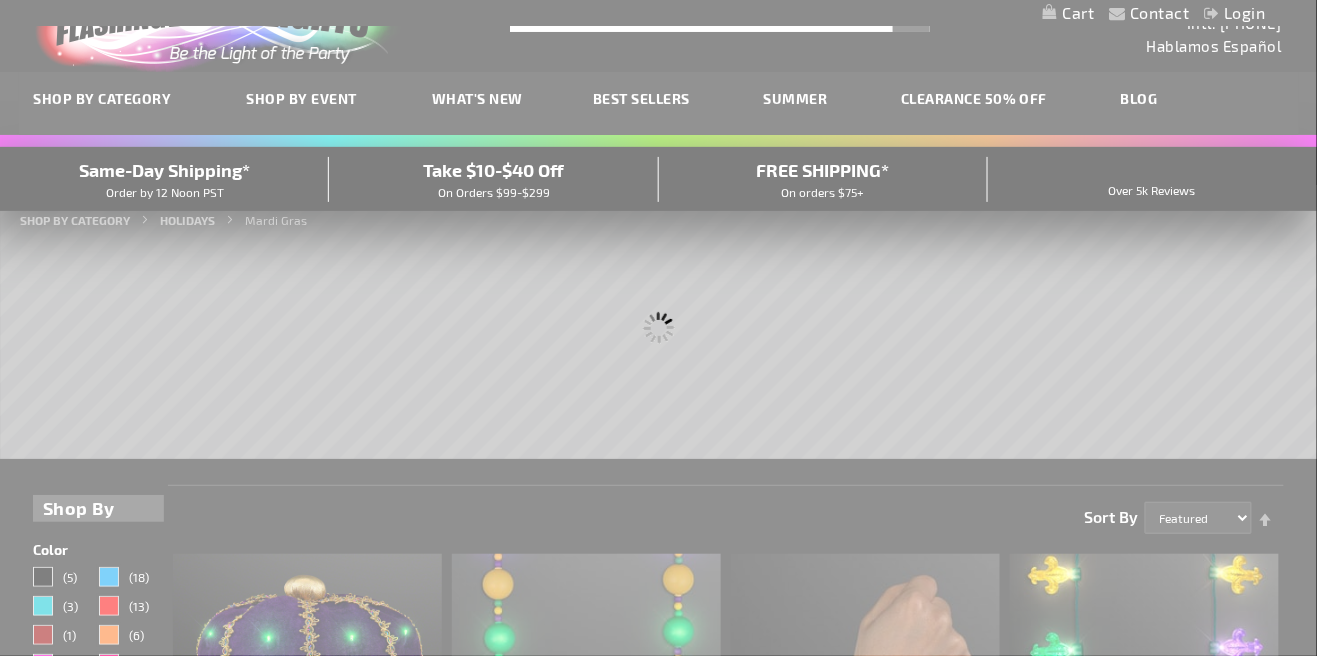 scroll, scrollTop: 0, scrollLeft: 0, axis: both 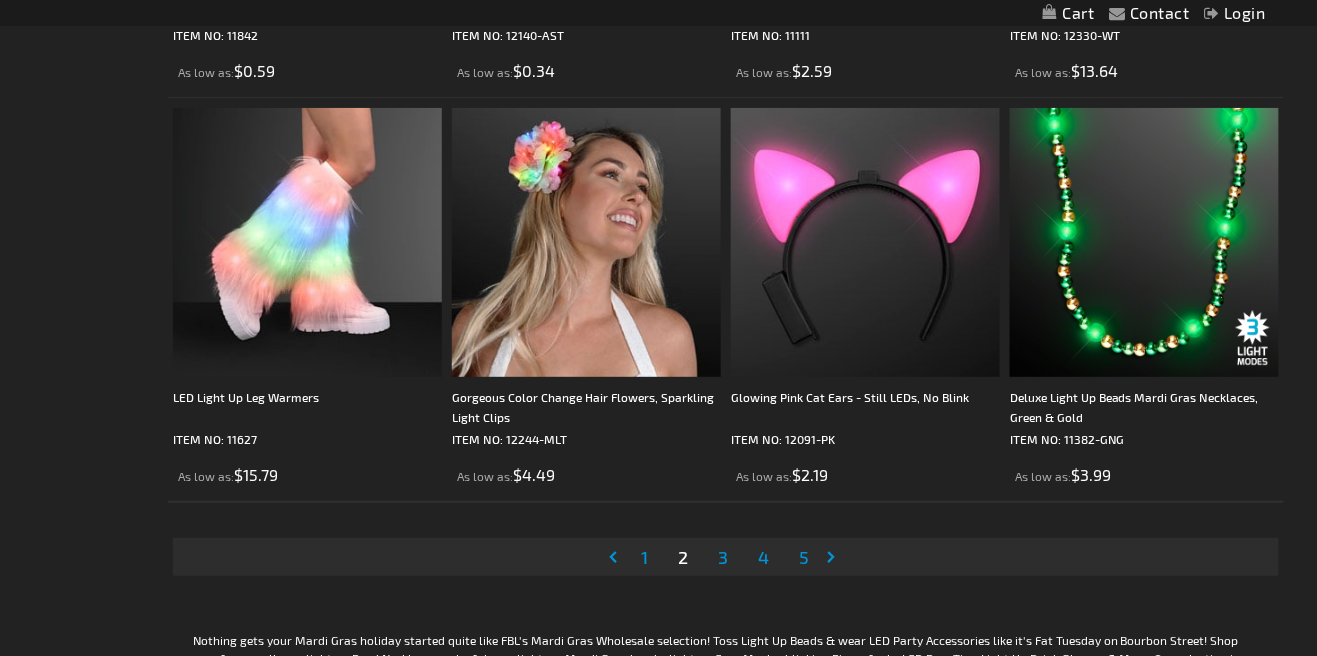 click on "Page
3" at bounding box center (723, 557) 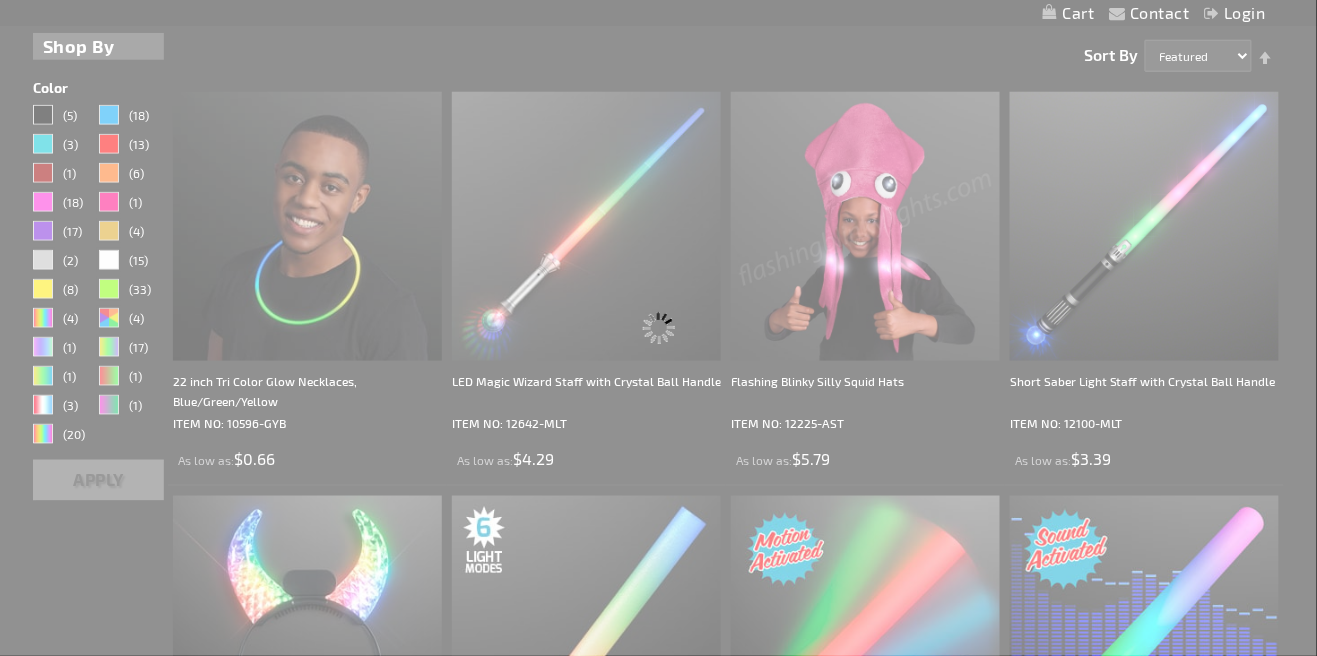 scroll, scrollTop: 0, scrollLeft: 0, axis: both 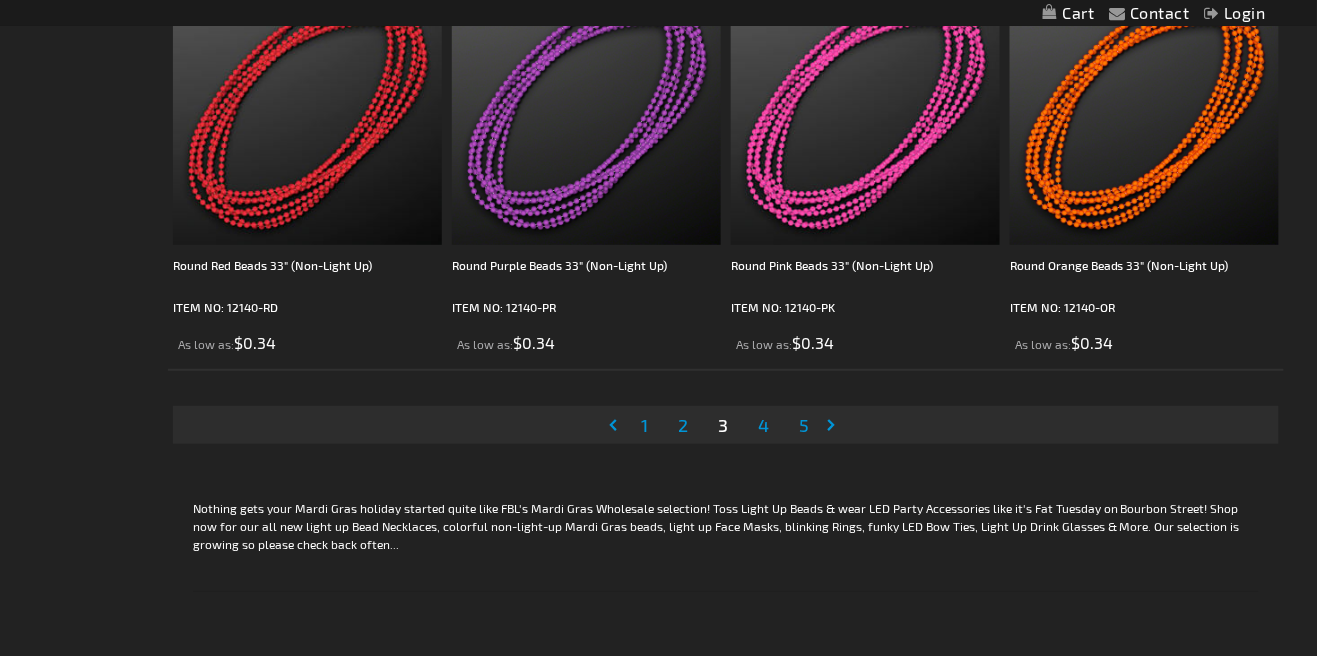 click on "4" at bounding box center [763, 425] 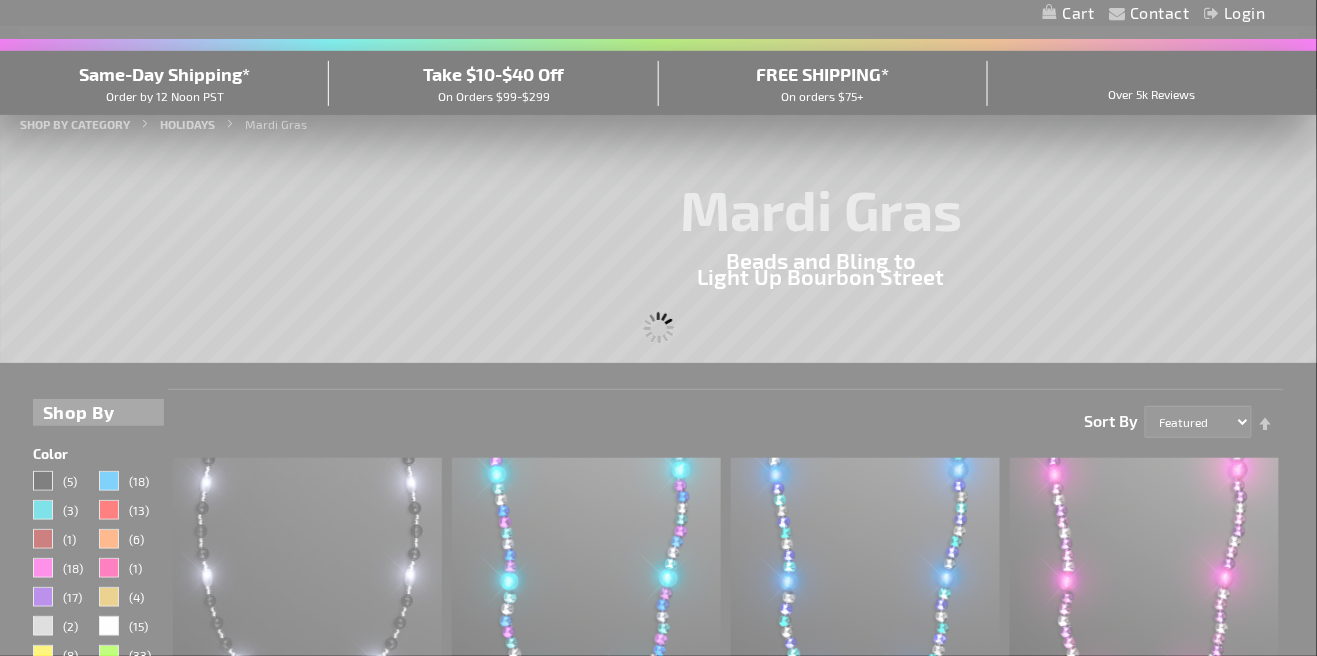 scroll, scrollTop: 0, scrollLeft: 0, axis: both 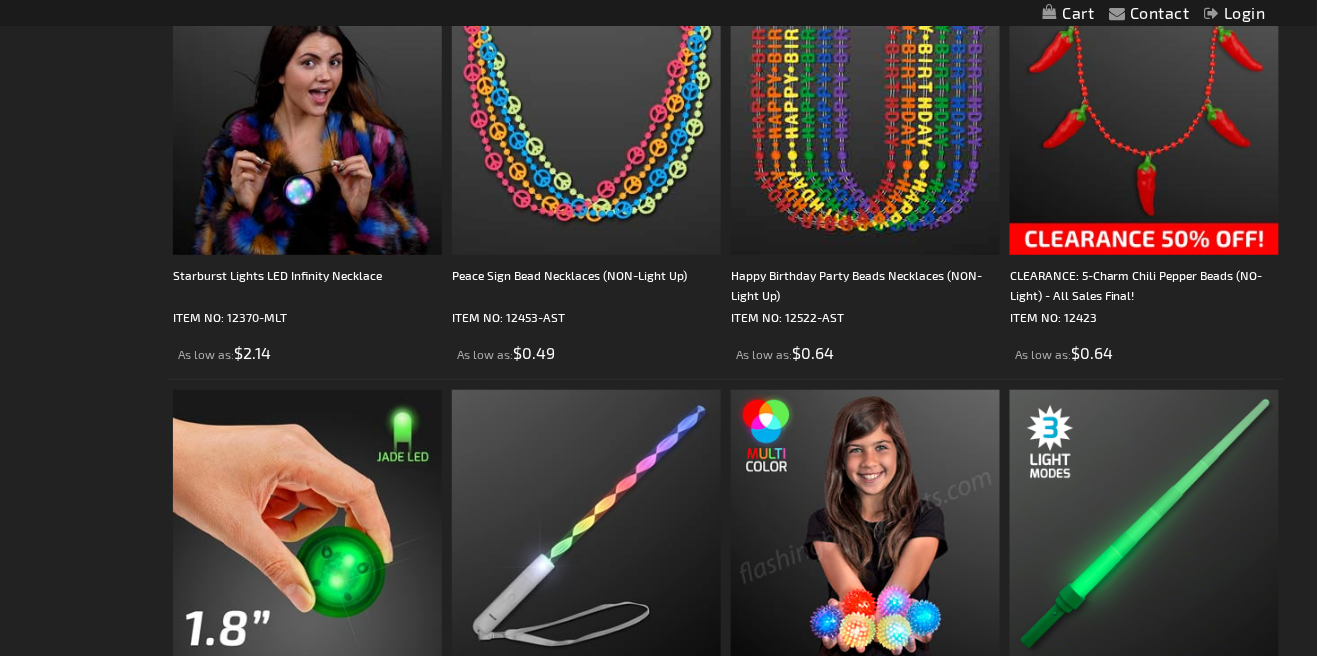 click on "Green Saber Expandable Light Swords" at bounding box center [1144, 689] 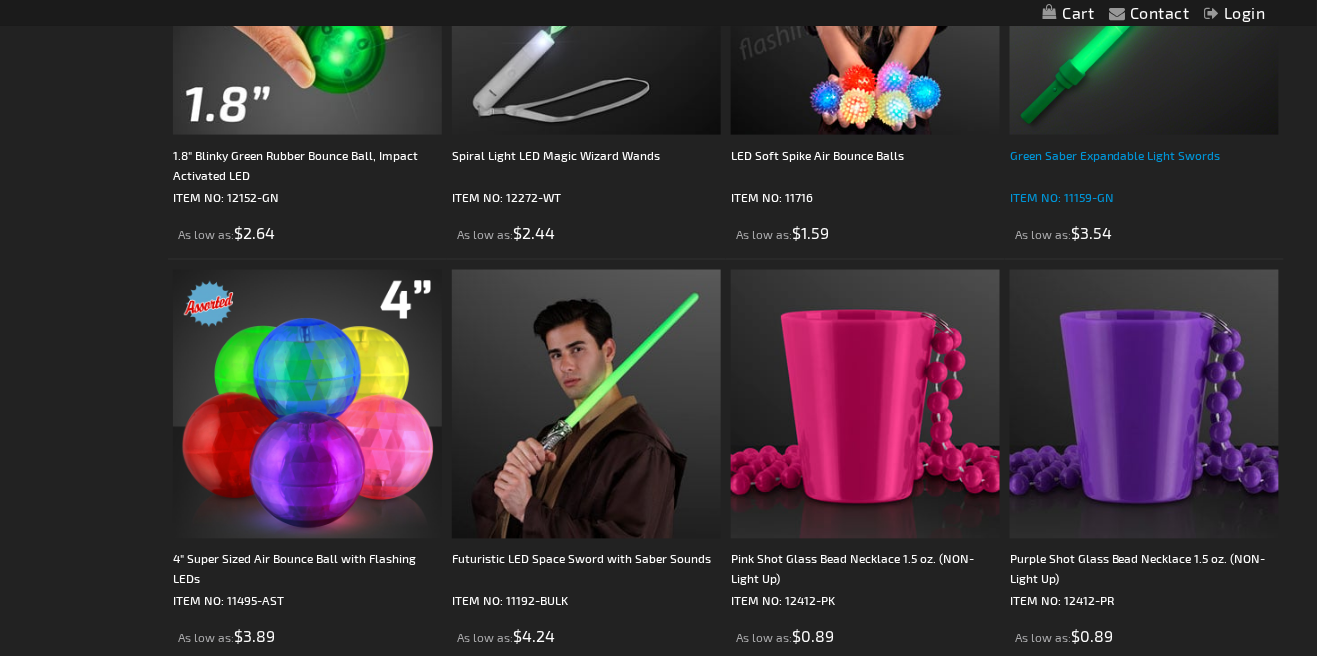 scroll, scrollTop: 2815, scrollLeft: 0, axis: vertical 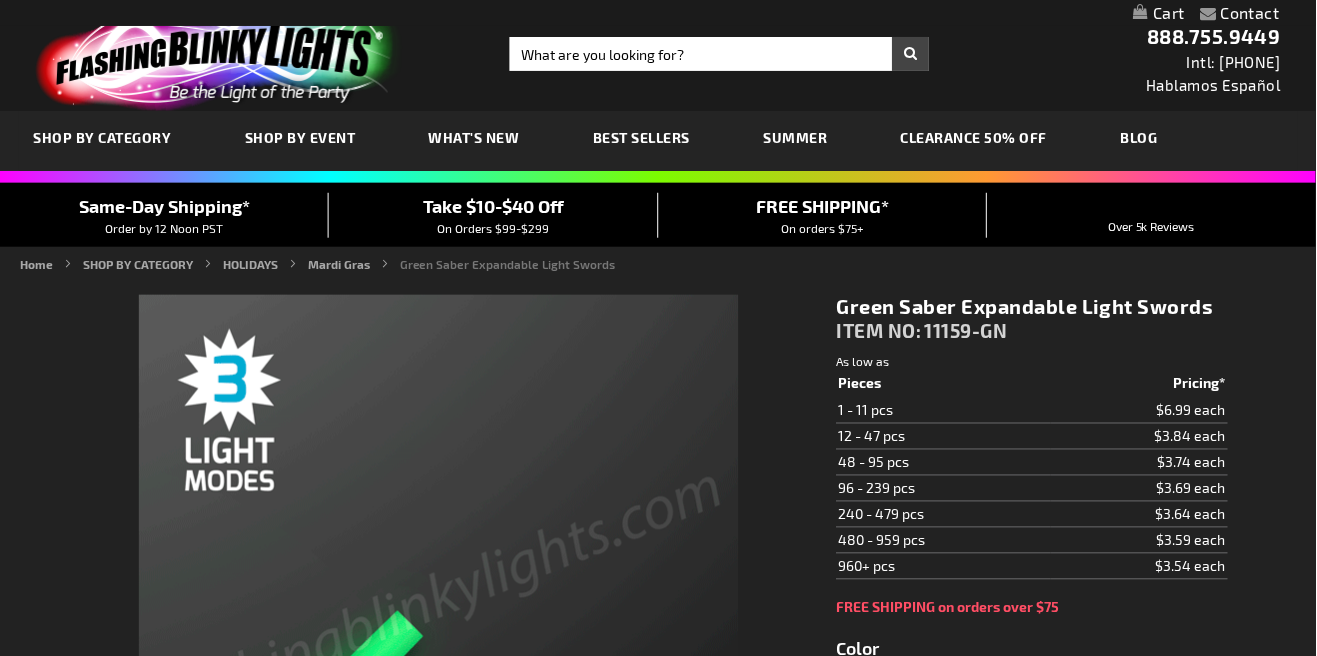 type on "5648" 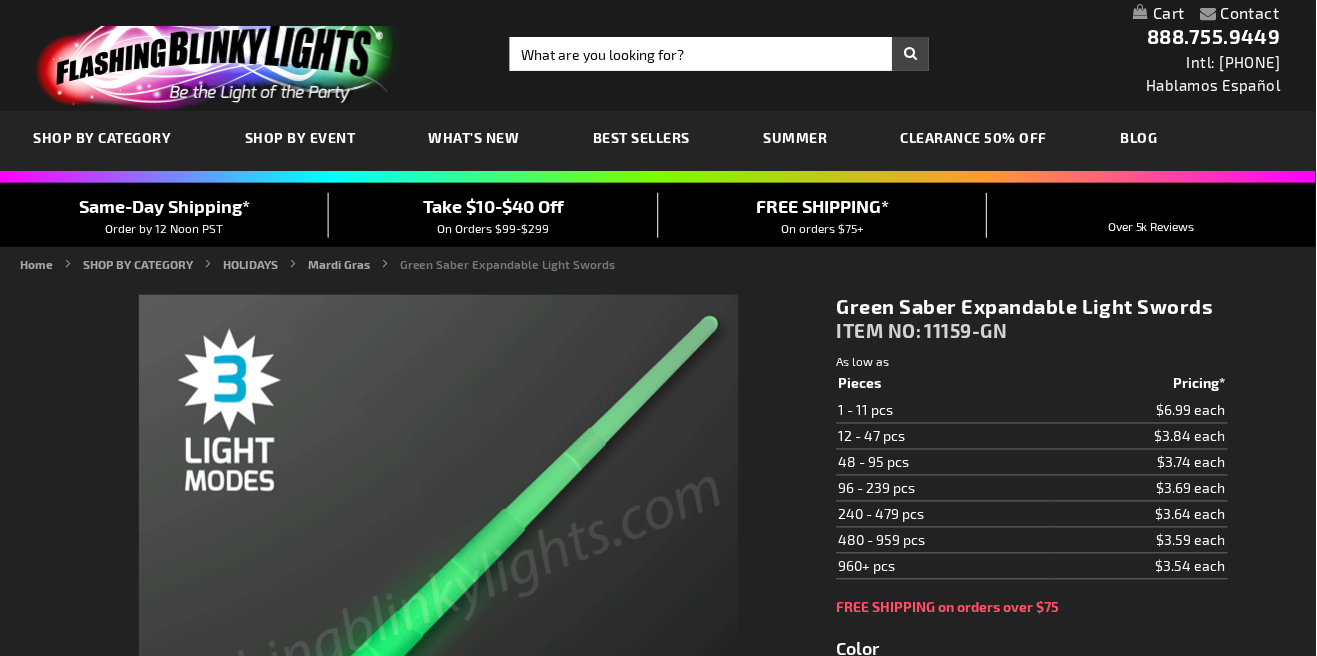 scroll, scrollTop: 0, scrollLeft: 0, axis: both 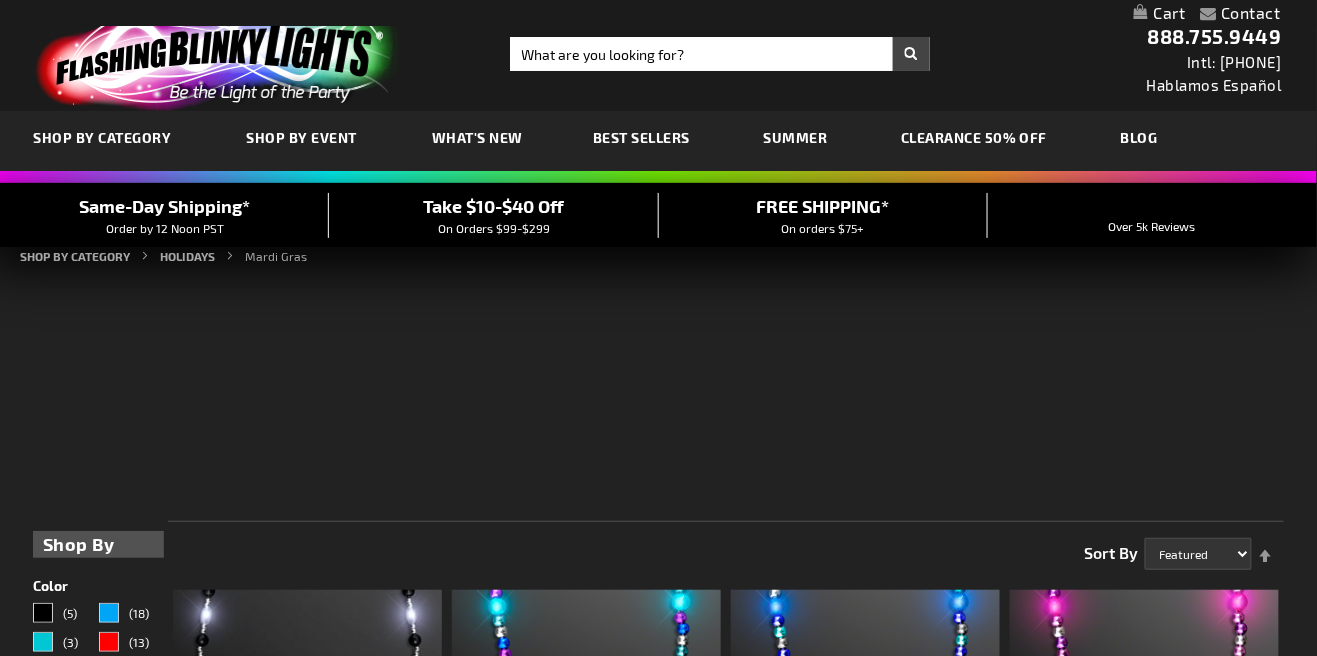click on "Mardi Gras
Beads and Bling to  Light Up Bourbon Street" at bounding box center [658, 358] 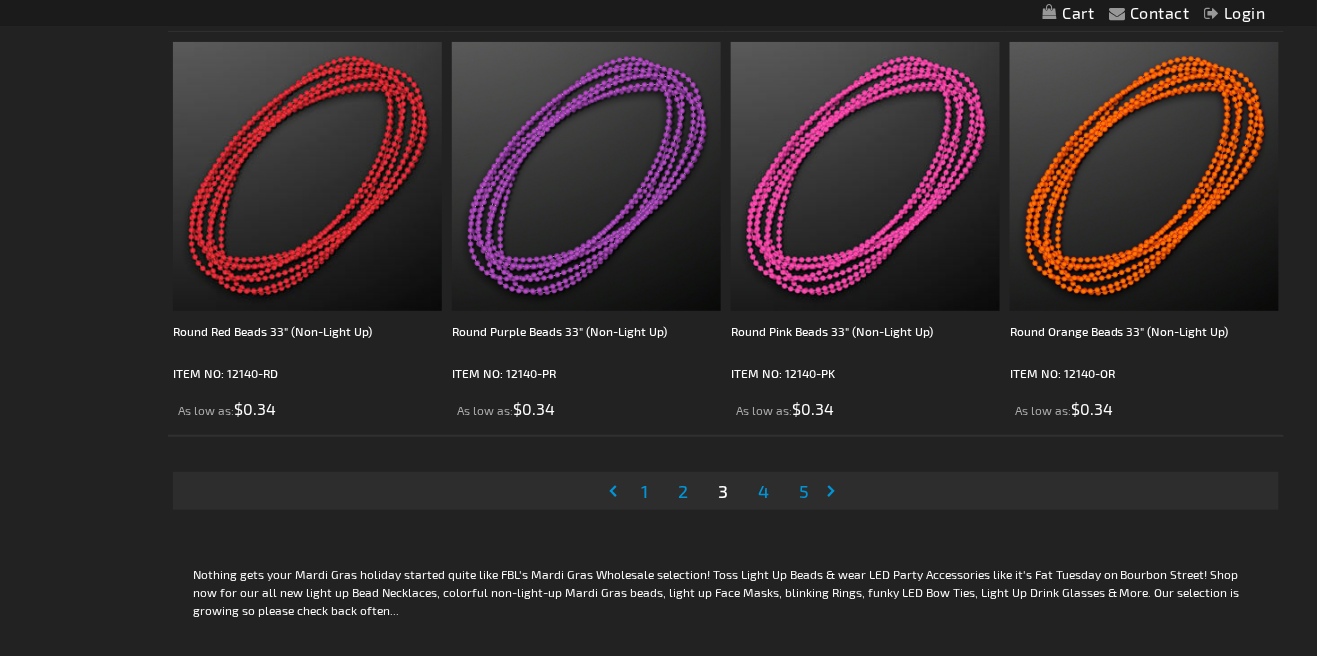 scroll, scrollTop: 6207, scrollLeft: 0, axis: vertical 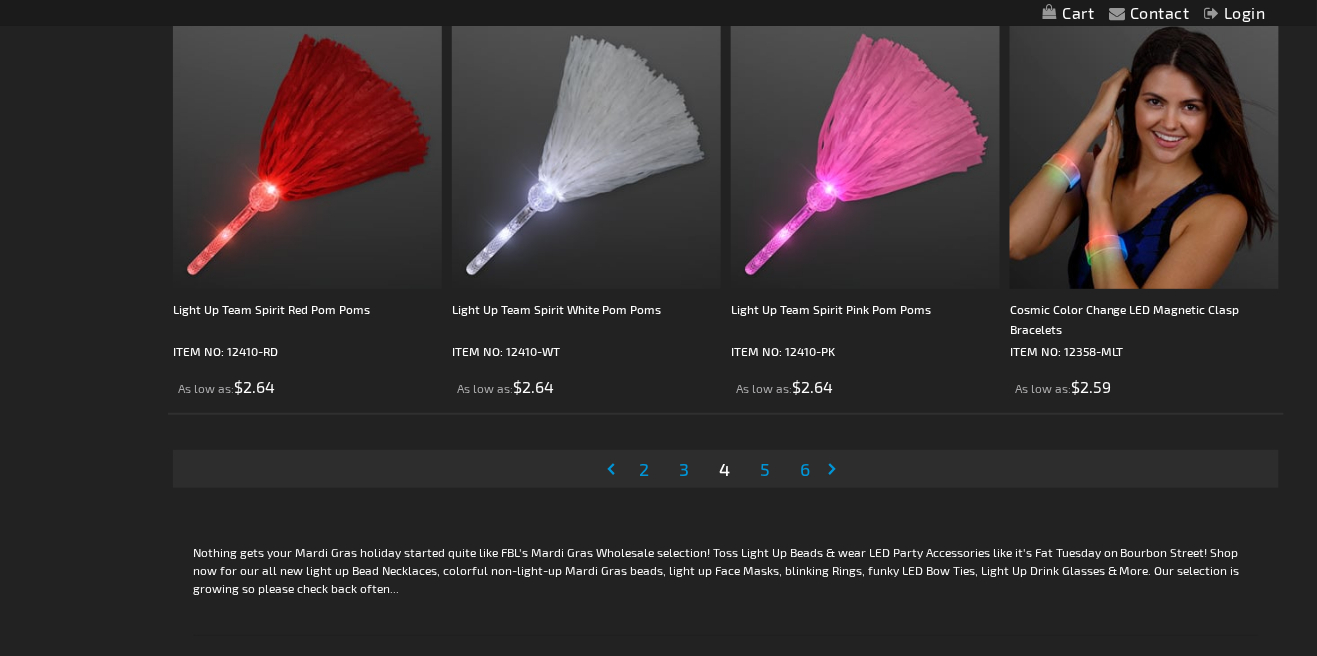 click on "Page
5" at bounding box center (766, 469) 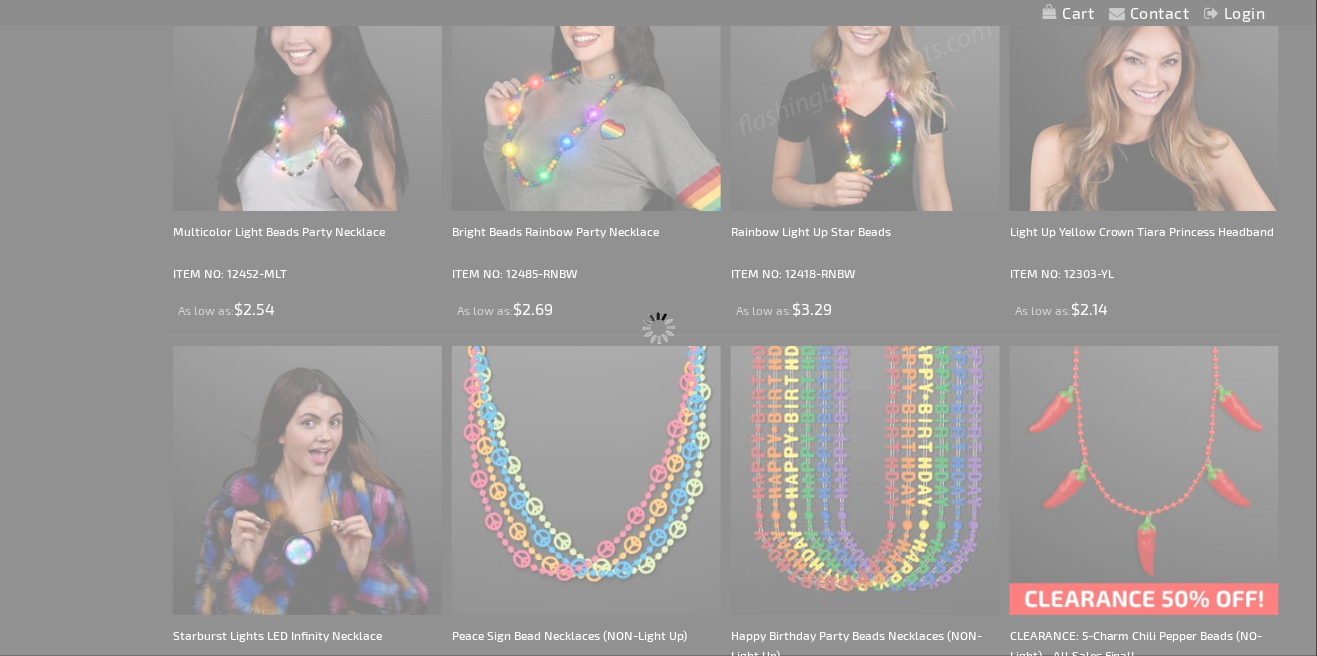scroll, scrollTop: 953, scrollLeft: 0, axis: vertical 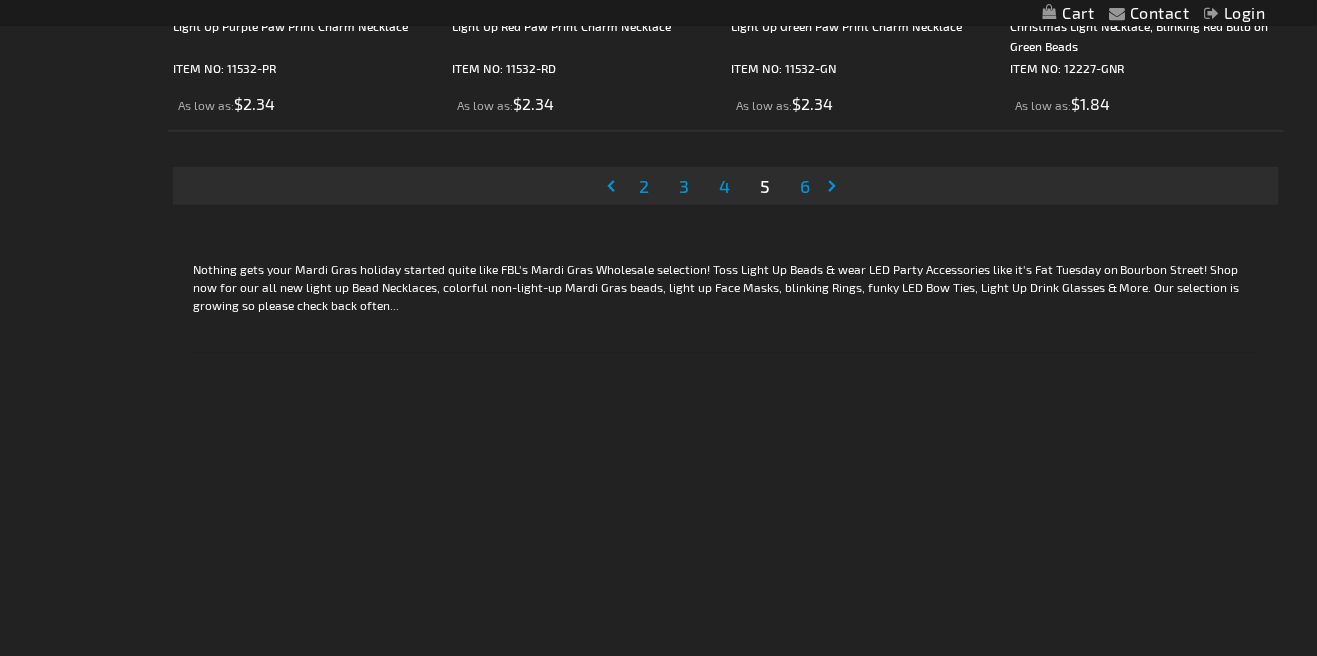 click on "Page
Next" at bounding box center [837, 186] 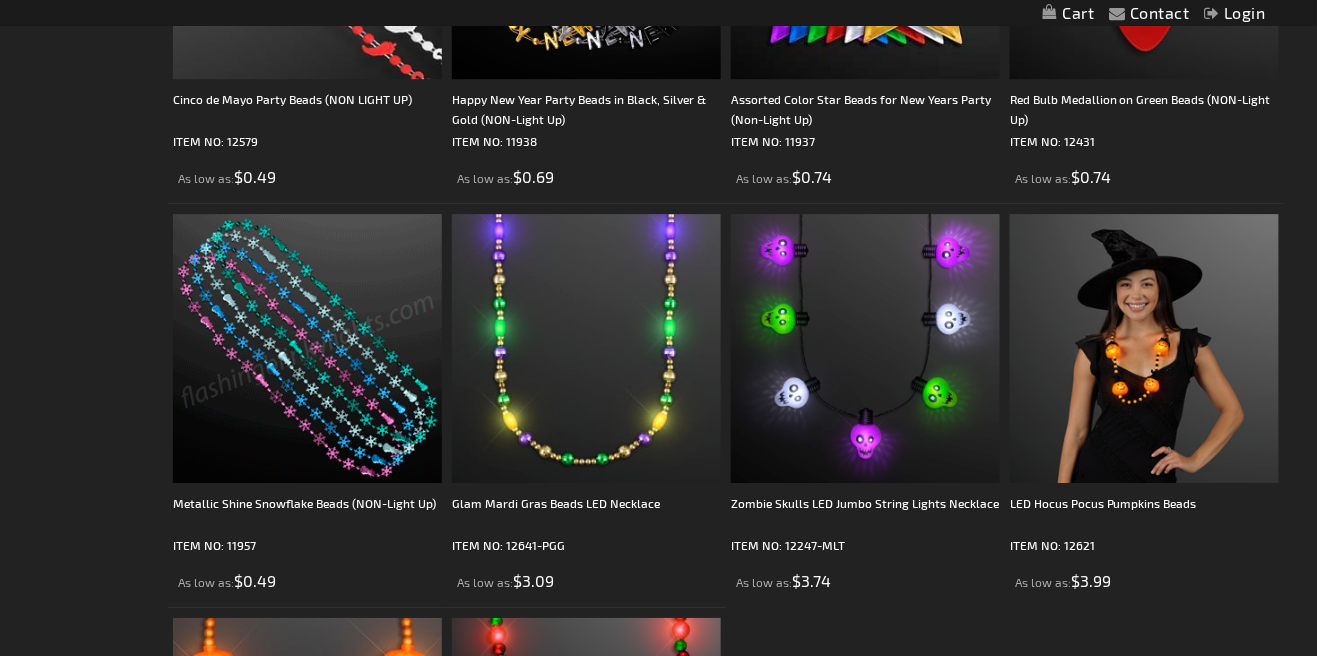 scroll, scrollTop: 1595, scrollLeft: 0, axis: vertical 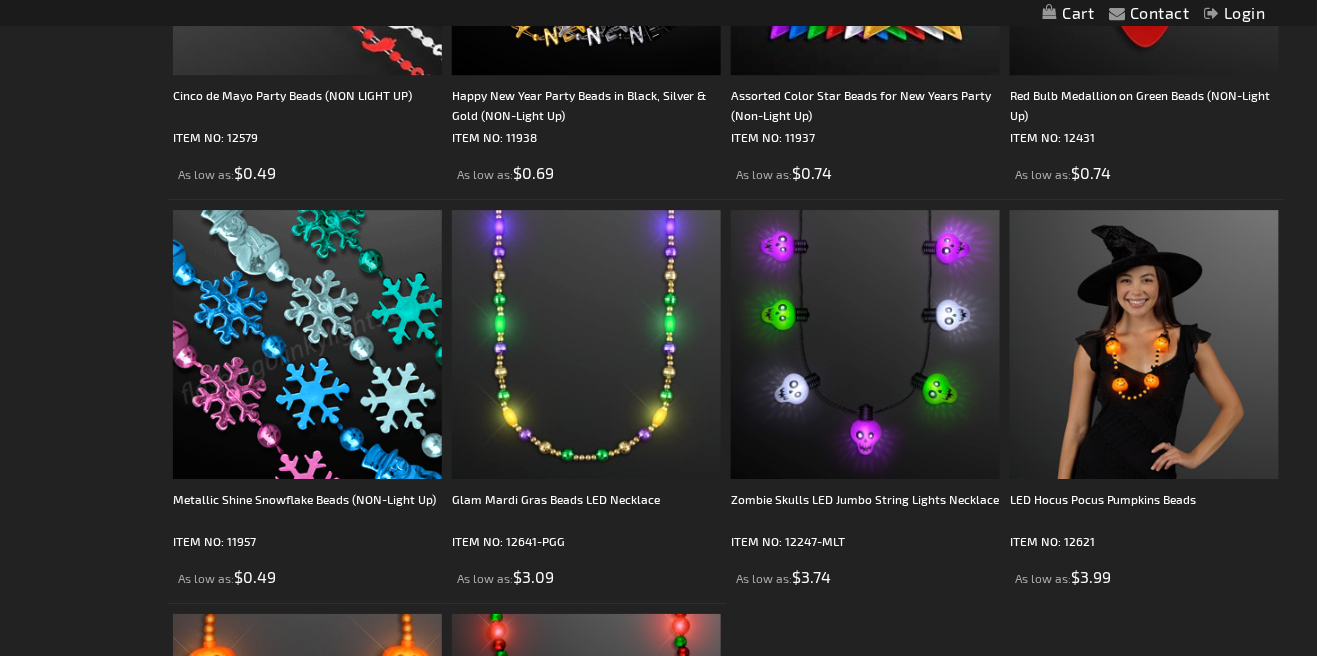 click at bounding box center [586, 344] 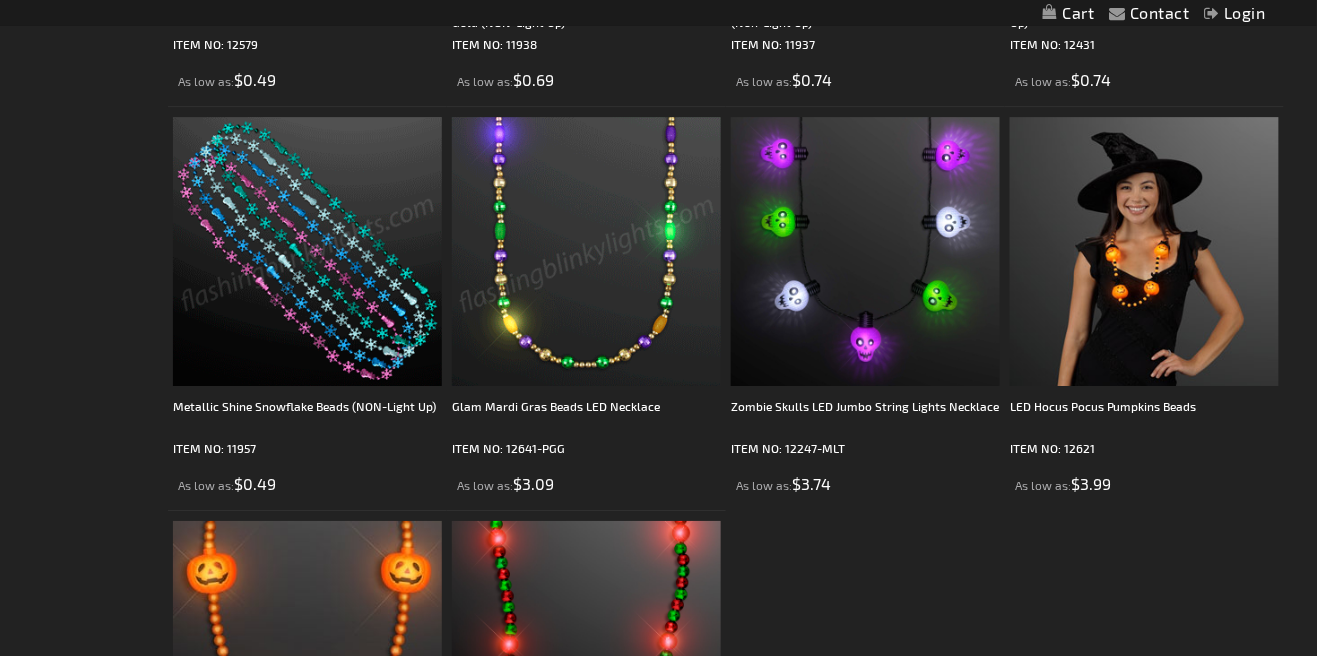 scroll, scrollTop: 1691, scrollLeft: 0, axis: vertical 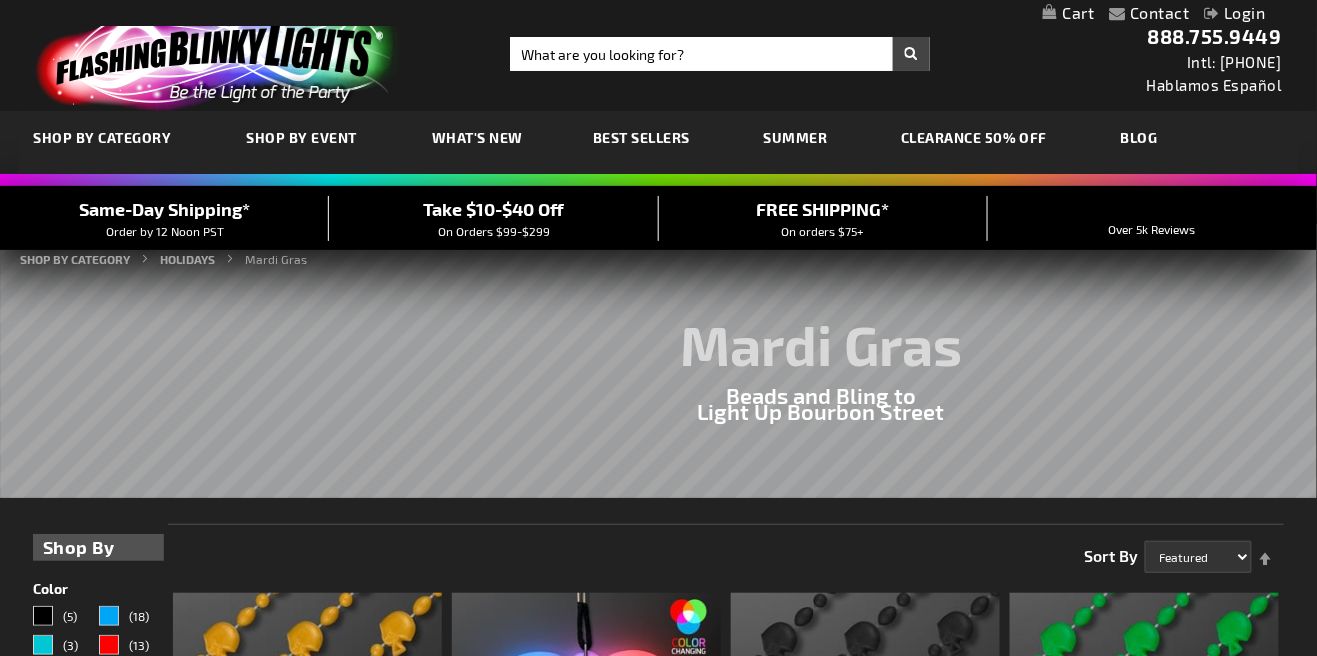 click on "Shop By Event" at bounding box center [302, 137] 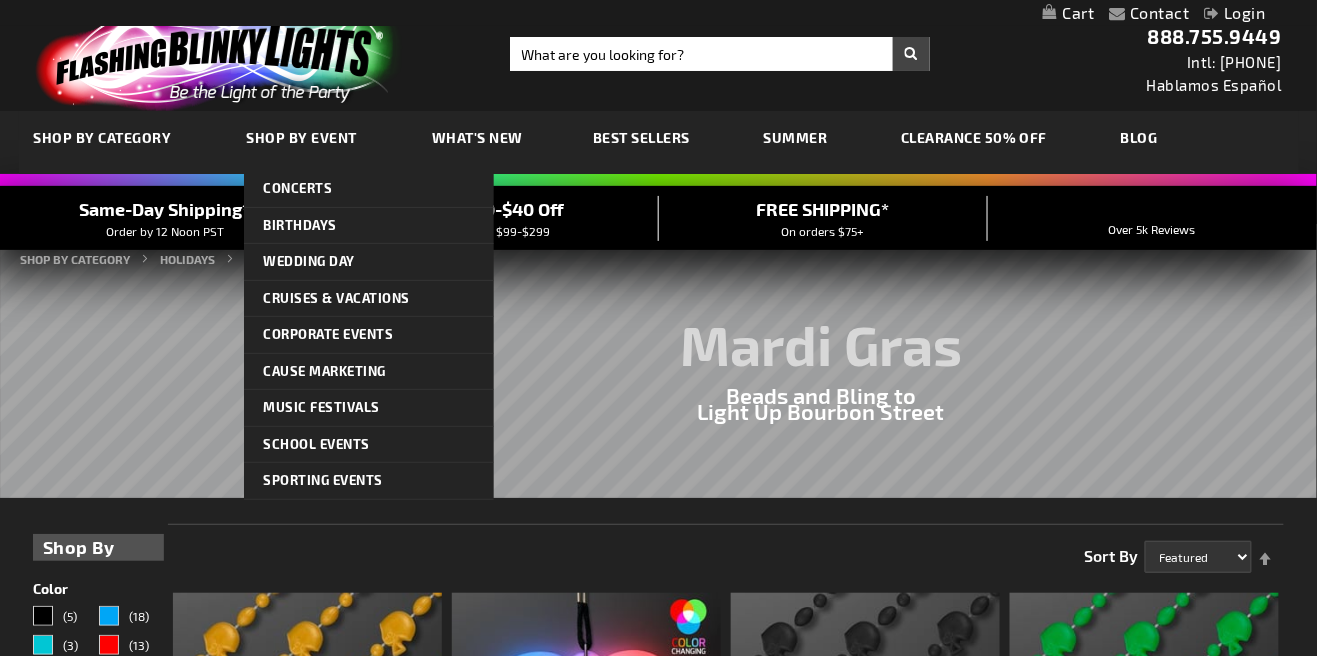 click on "What's New" at bounding box center [477, 137] 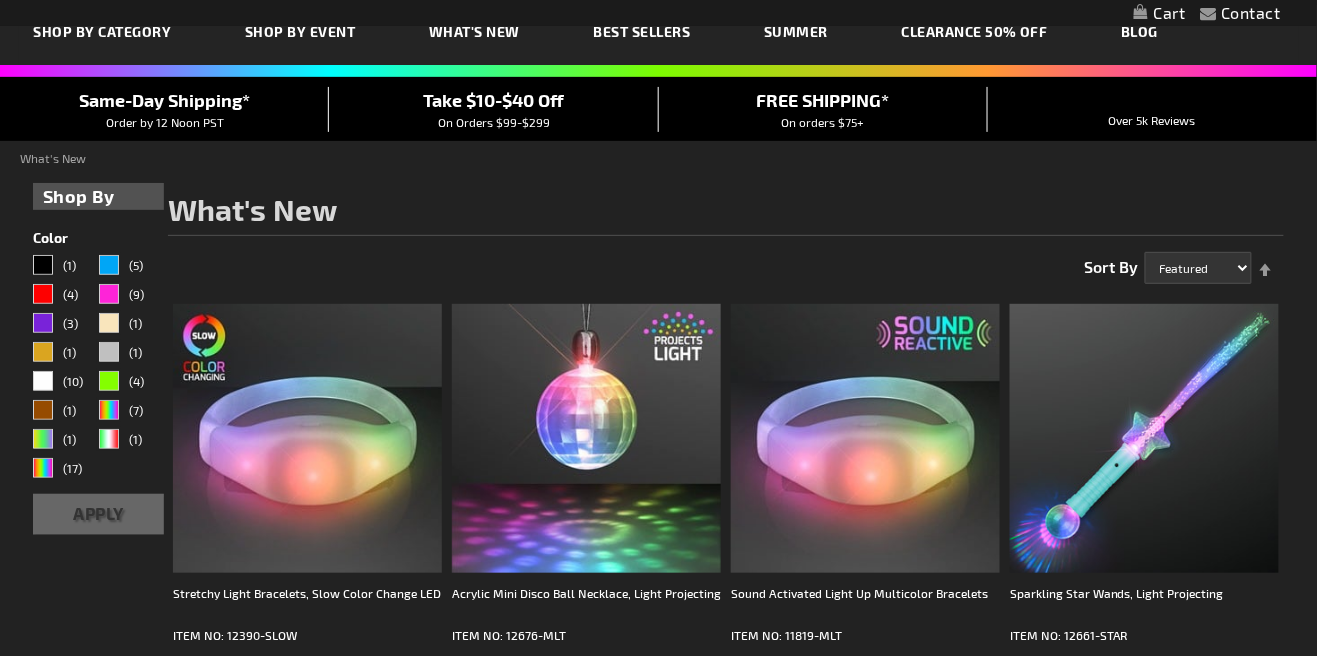 scroll, scrollTop: 250, scrollLeft: 0, axis: vertical 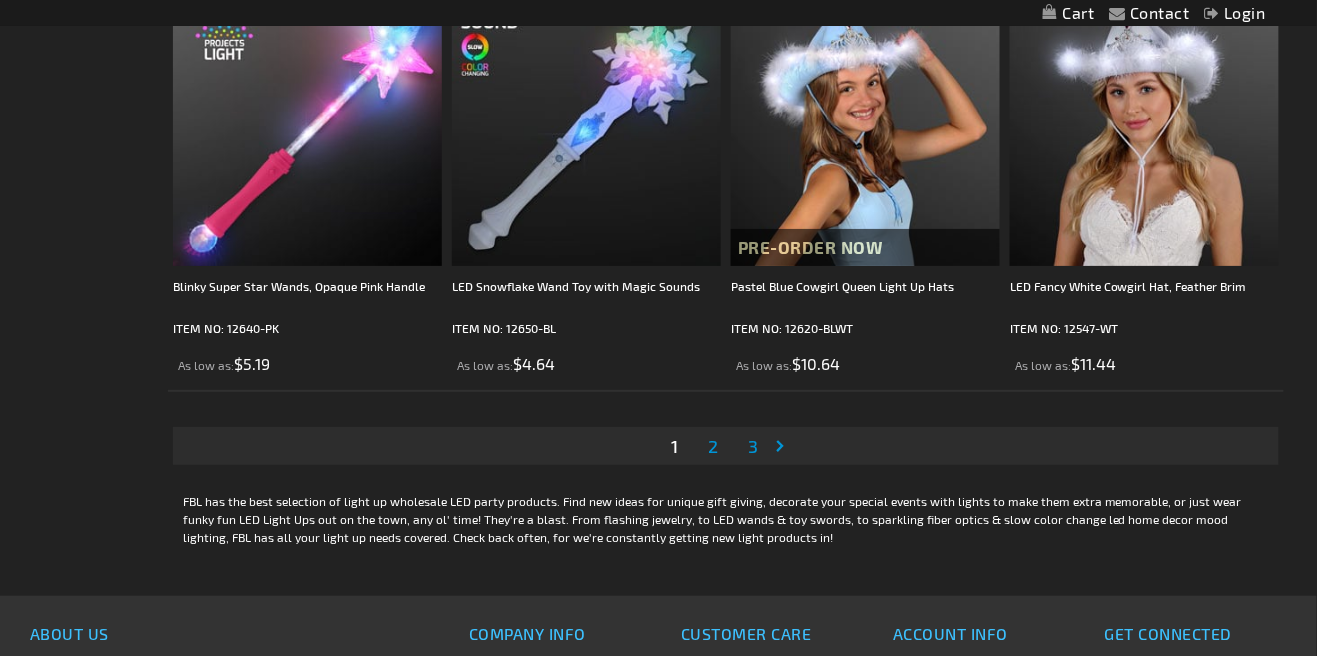 click on "Page
2" at bounding box center (714, 446) 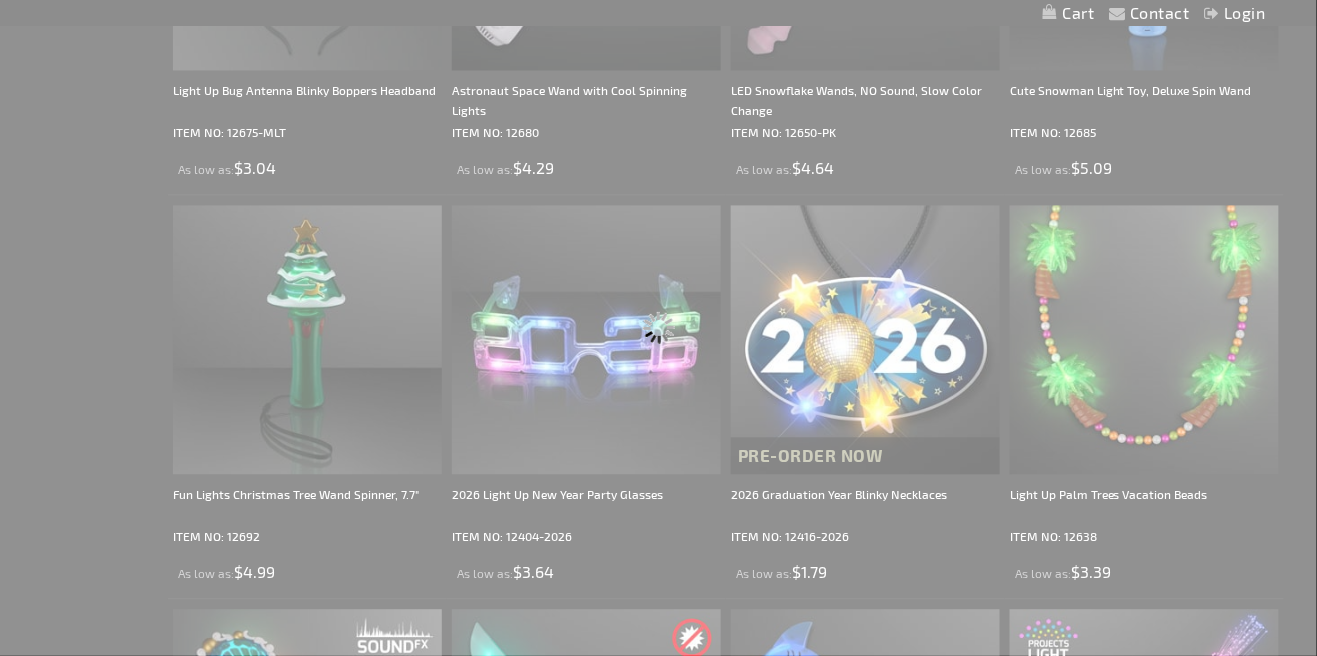 scroll, scrollTop: 330, scrollLeft: 0, axis: vertical 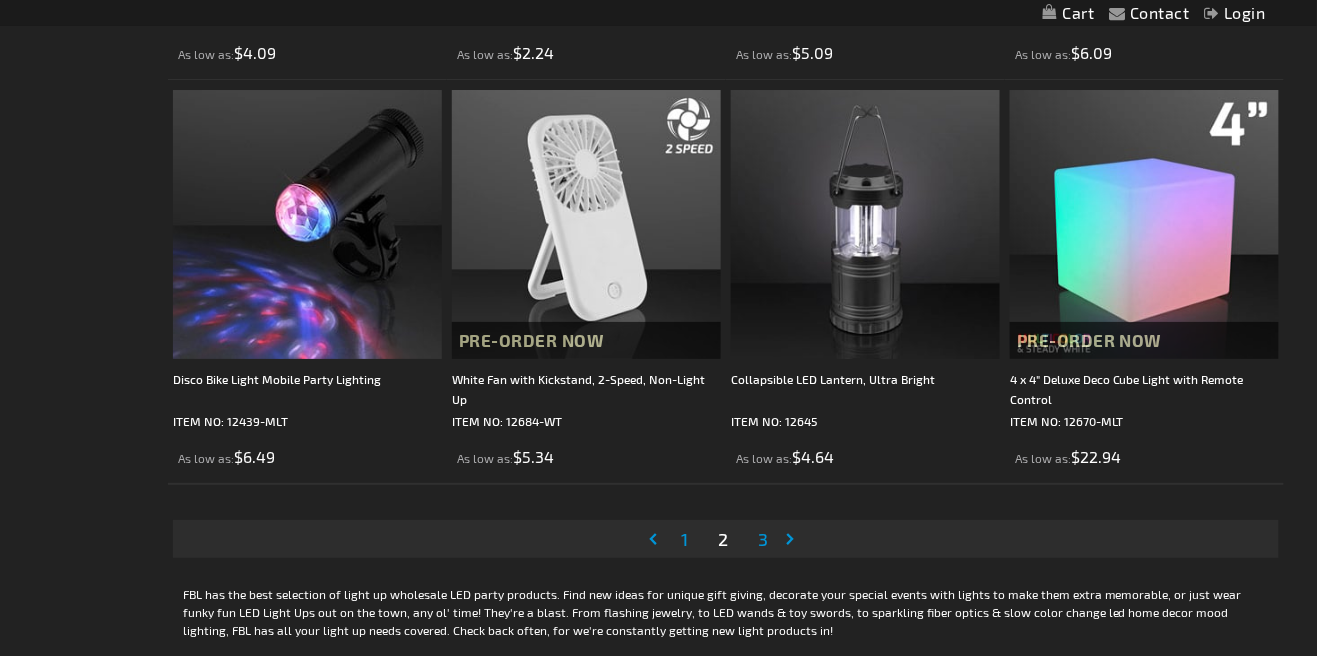 click on "Page
3" at bounding box center (764, 539) 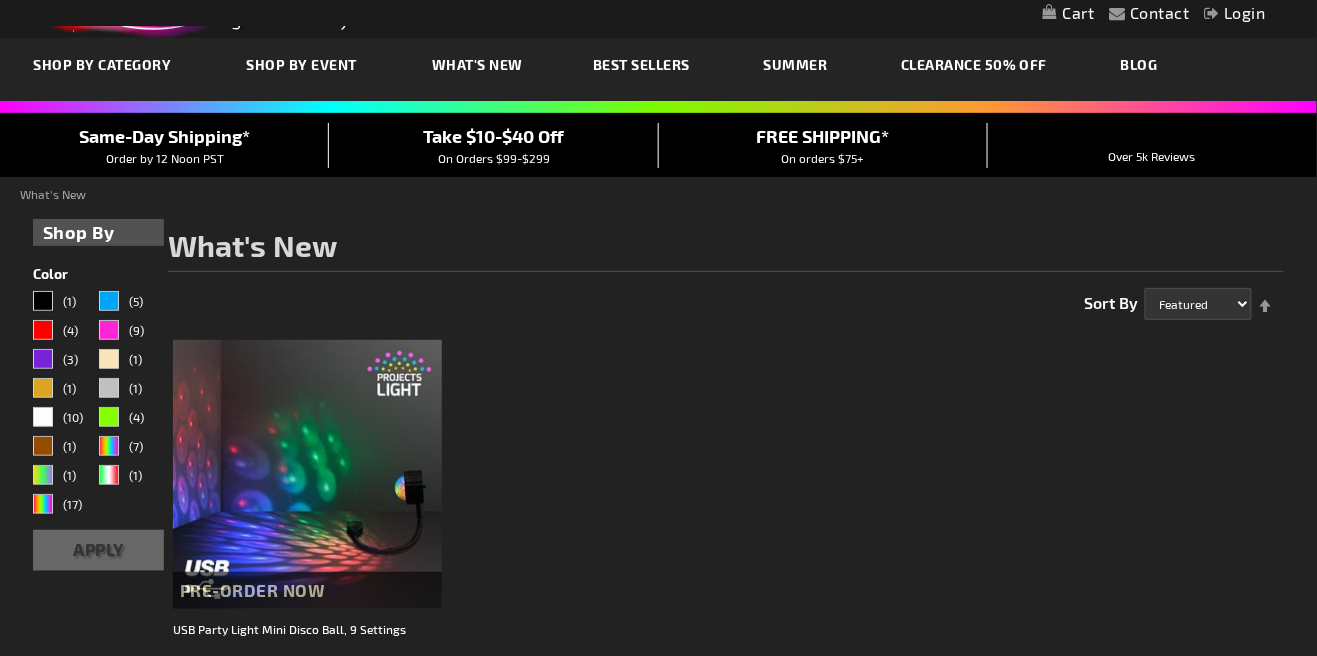 scroll, scrollTop: 0, scrollLeft: 0, axis: both 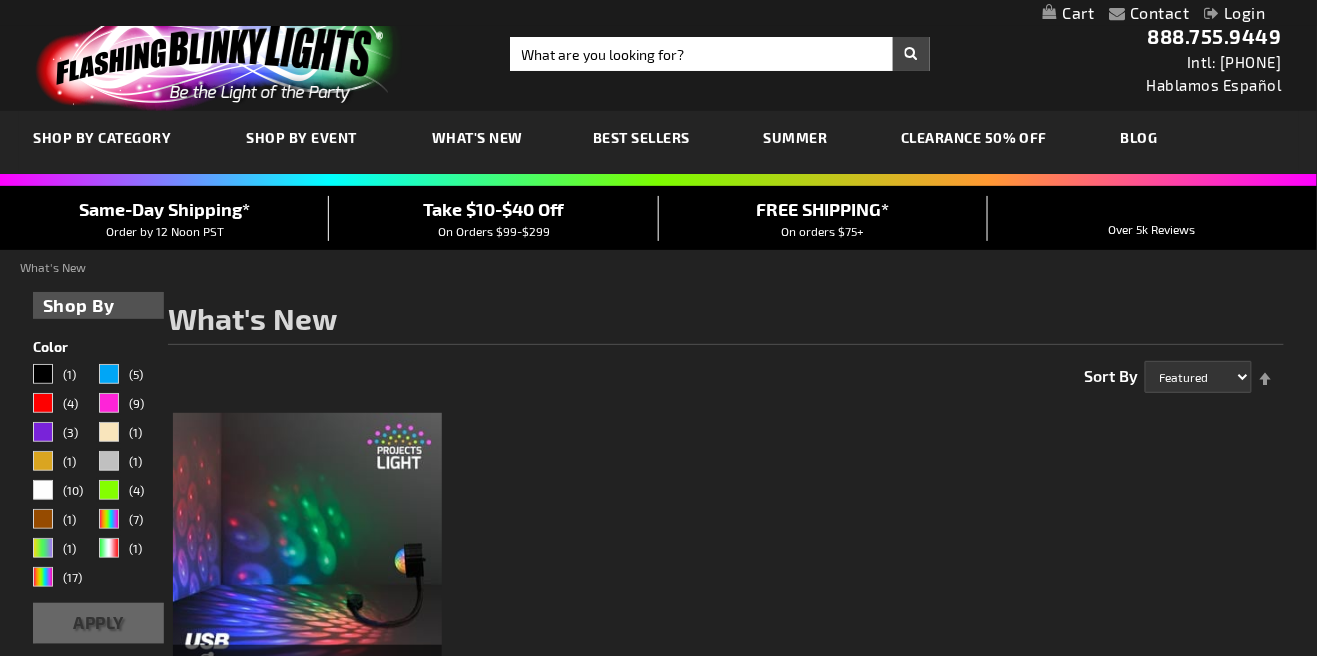 click on "SHOP BY CATEGORY" at bounding box center (103, 137) 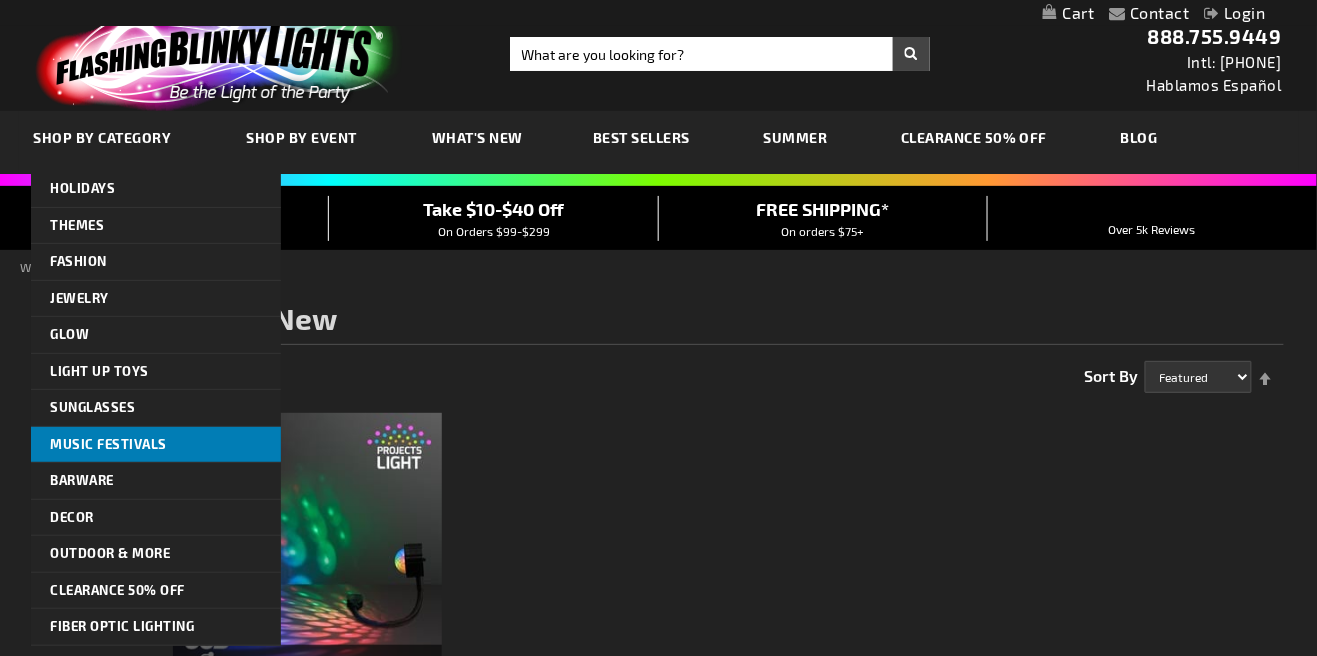 click on "Music Festivals" at bounding box center (109, 444) 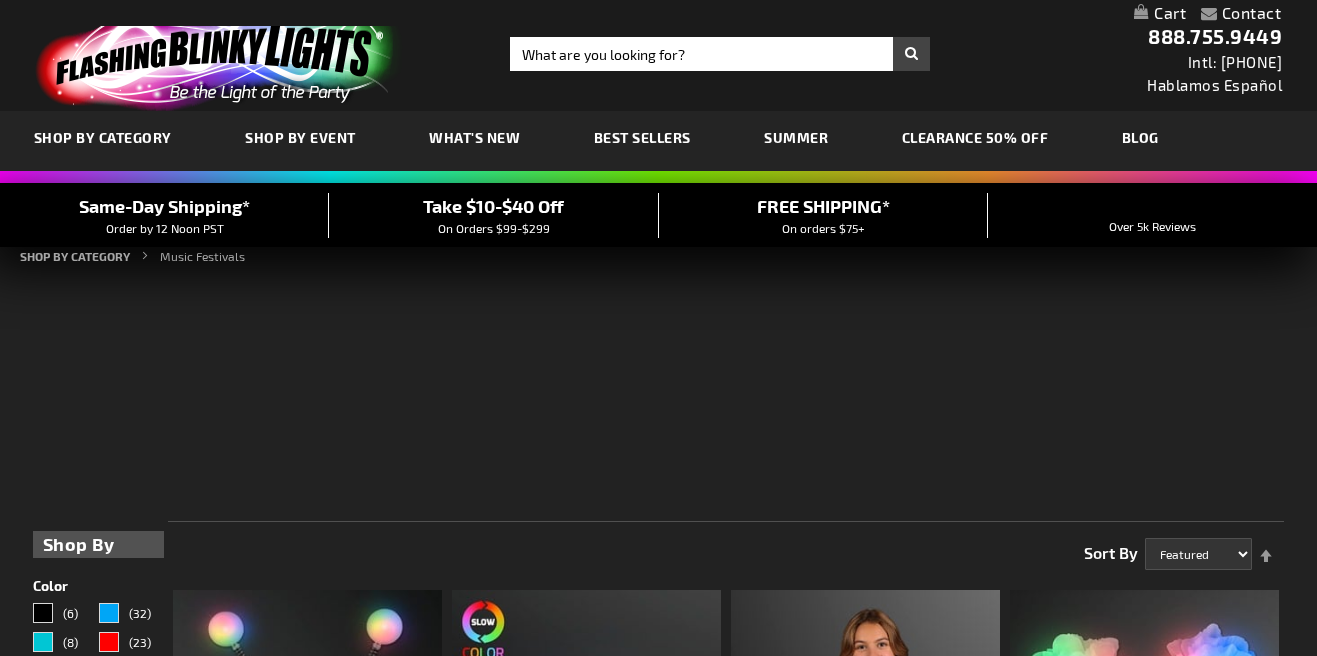 scroll, scrollTop: 0, scrollLeft: 0, axis: both 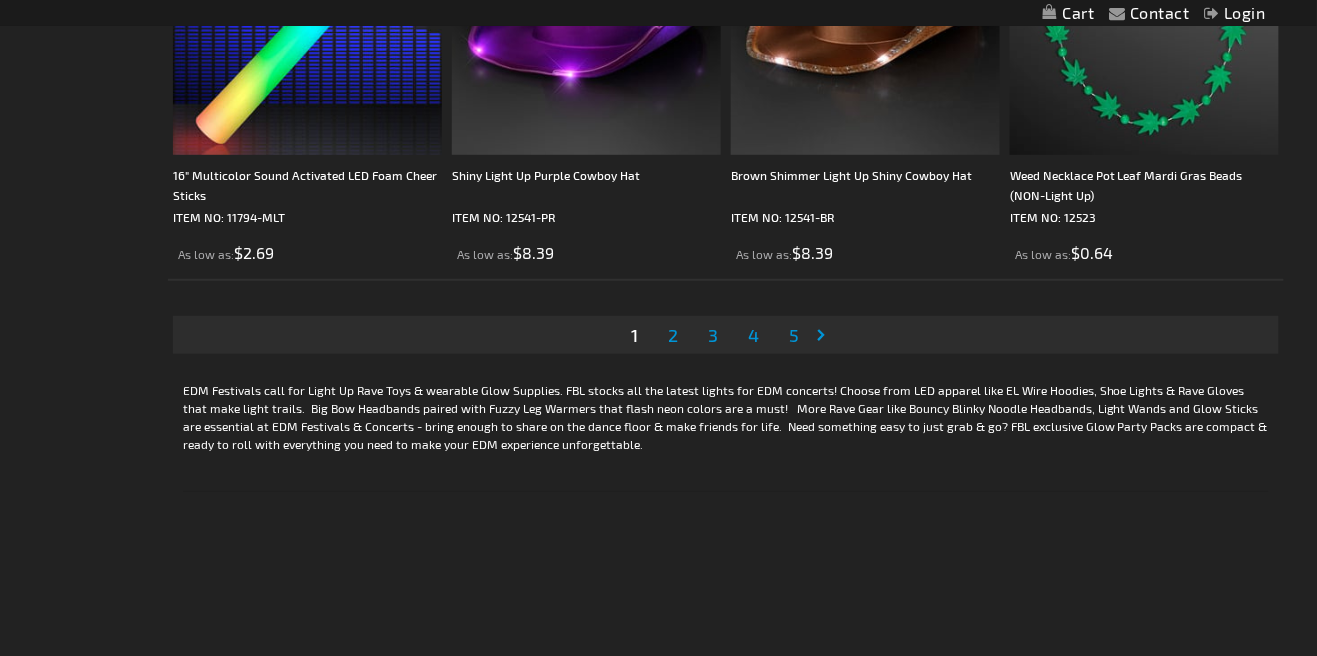 click on "Page
2" at bounding box center [673, 335] 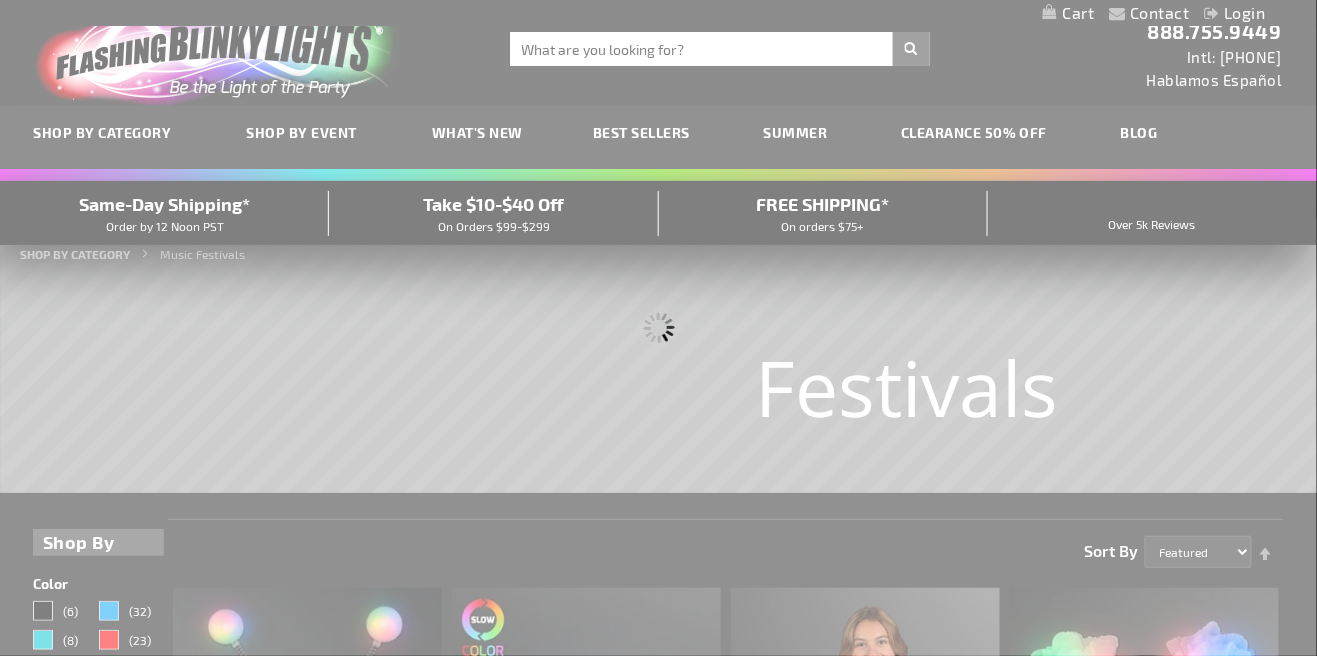 scroll, scrollTop: 0, scrollLeft: 0, axis: both 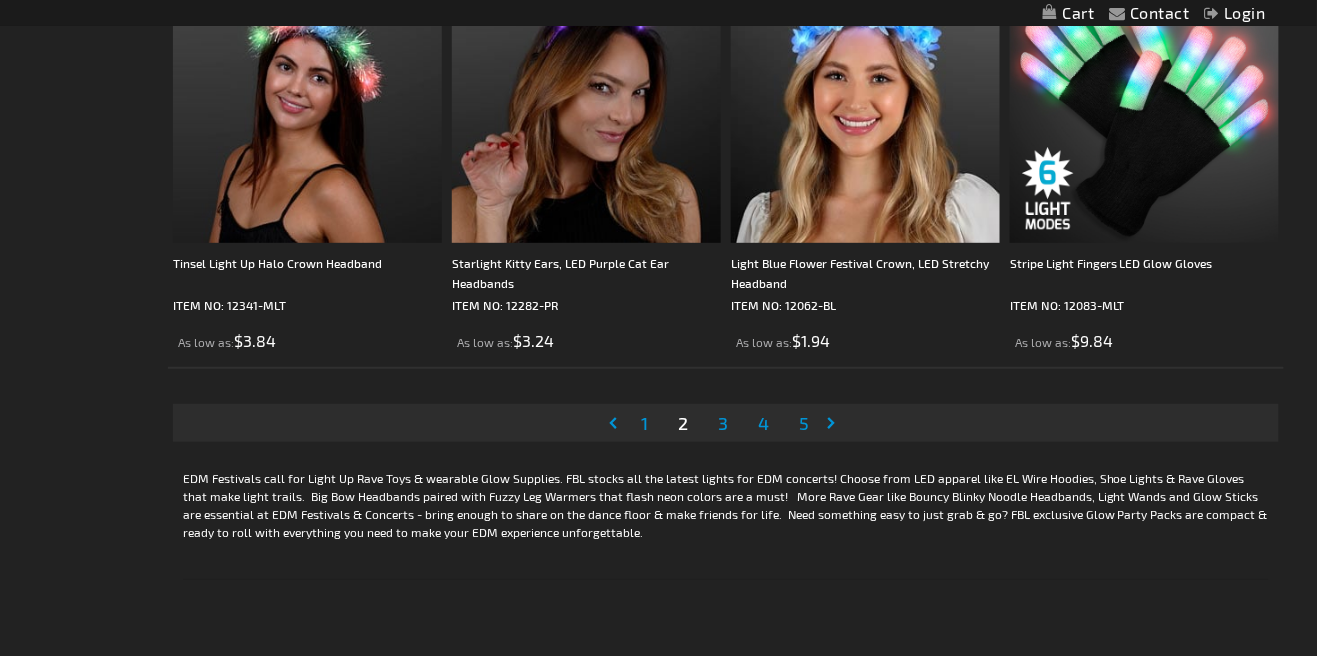click on "3" at bounding box center (723, 423) 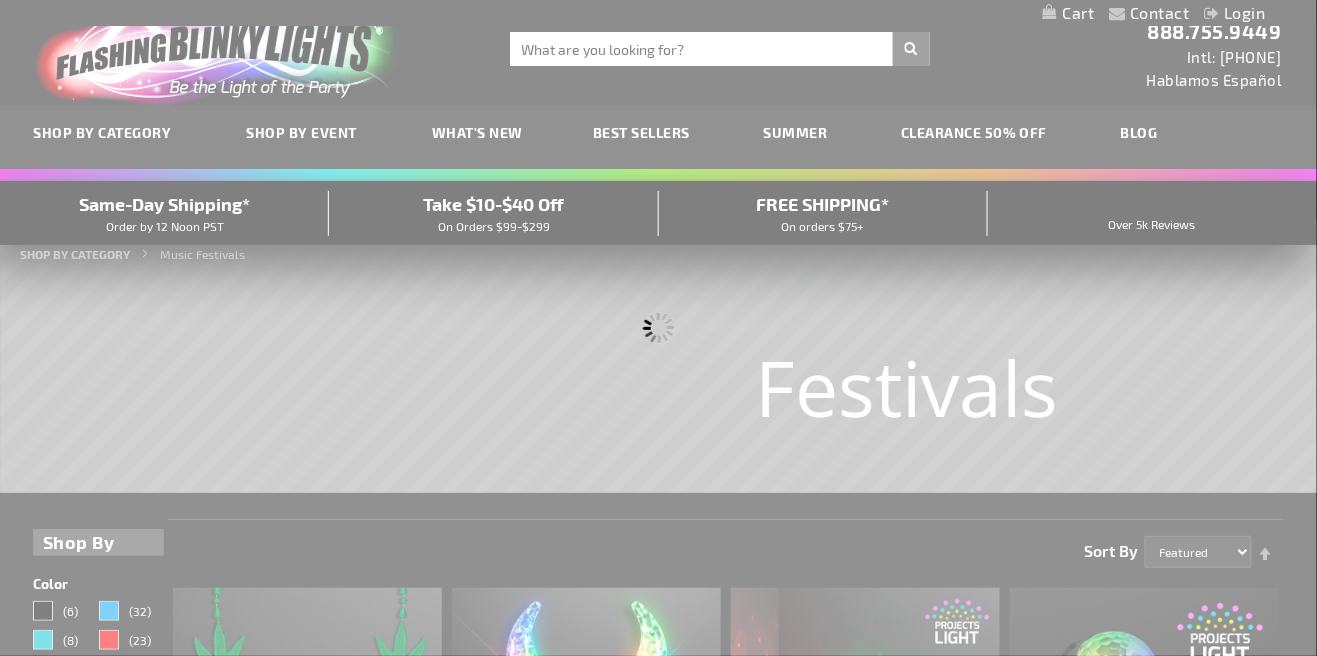 scroll, scrollTop: 0, scrollLeft: 0, axis: both 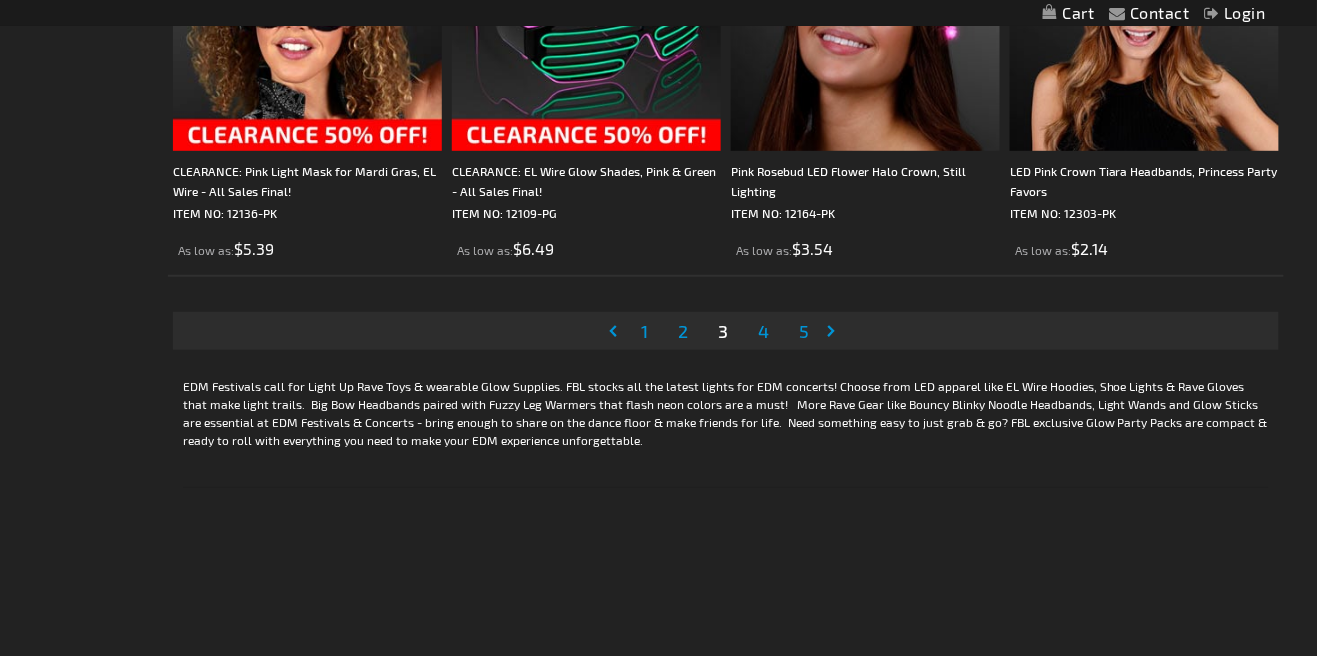 click on "Page
4" at bounding box center (763, 331) 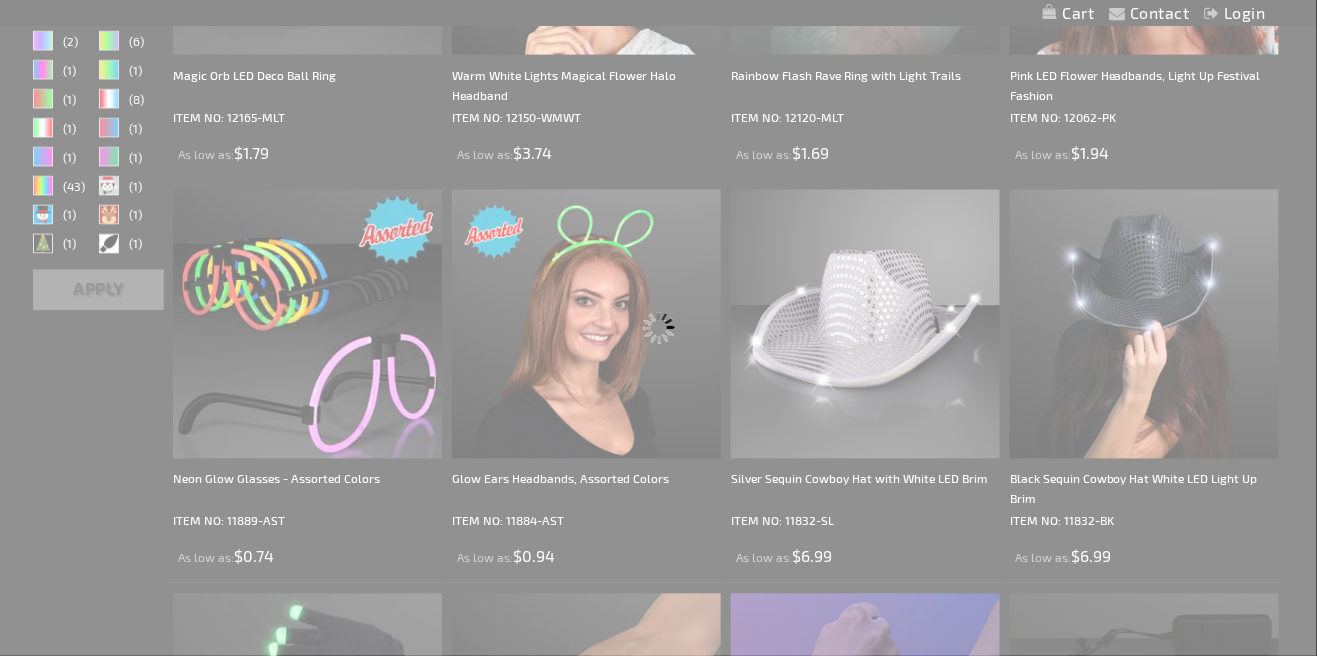 scroll, scrollTop: 0, scrollLeft: 0, axis: both 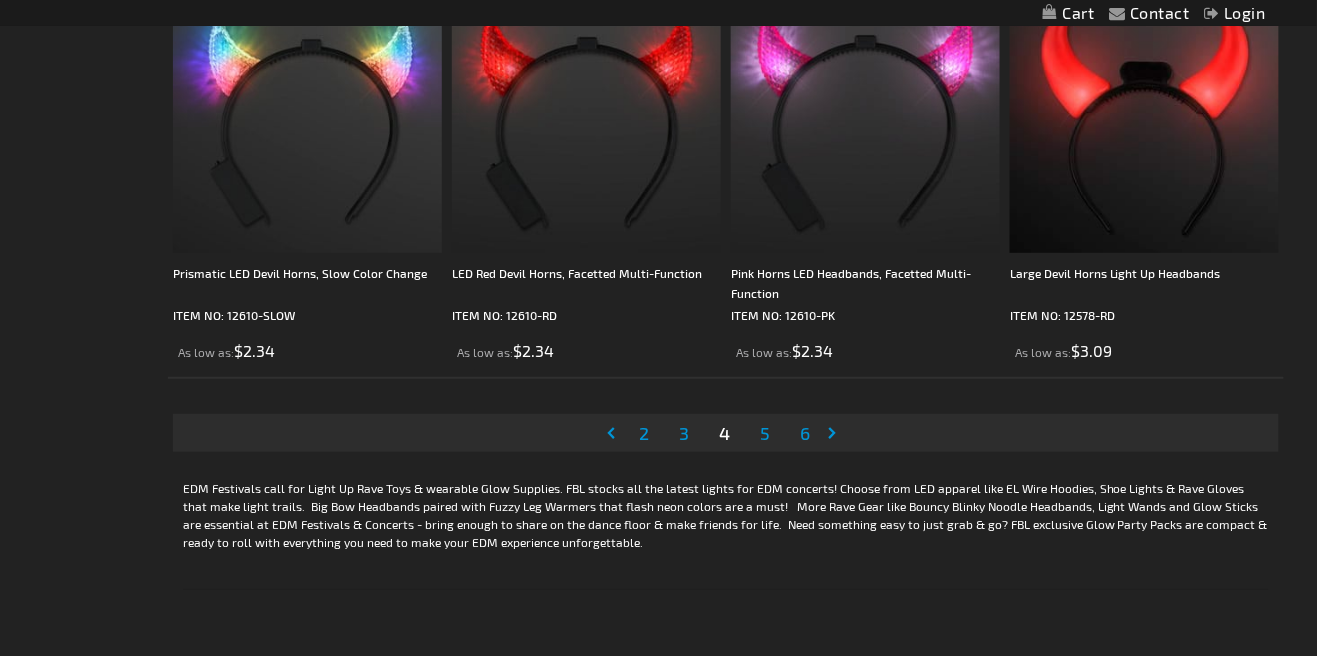 click on "Page
5" at bounding box center (766, 433) 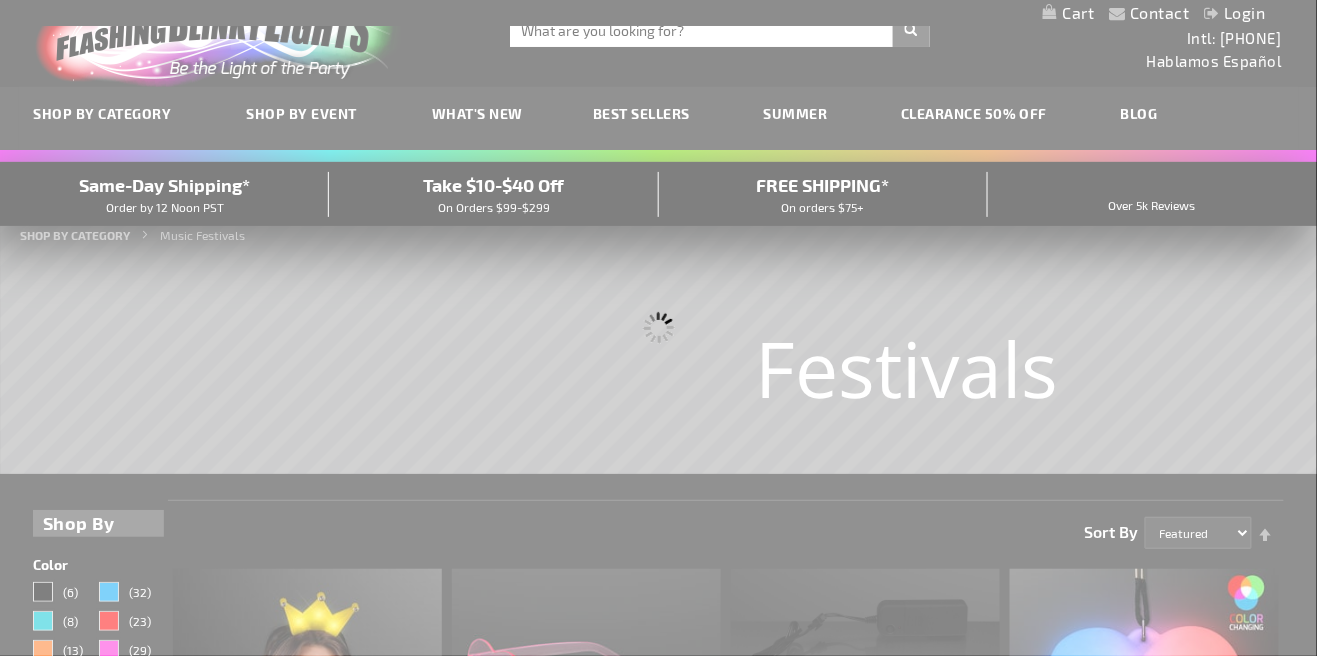 scroll, scrollTop: 0, scrollLeft: 0, axis: both 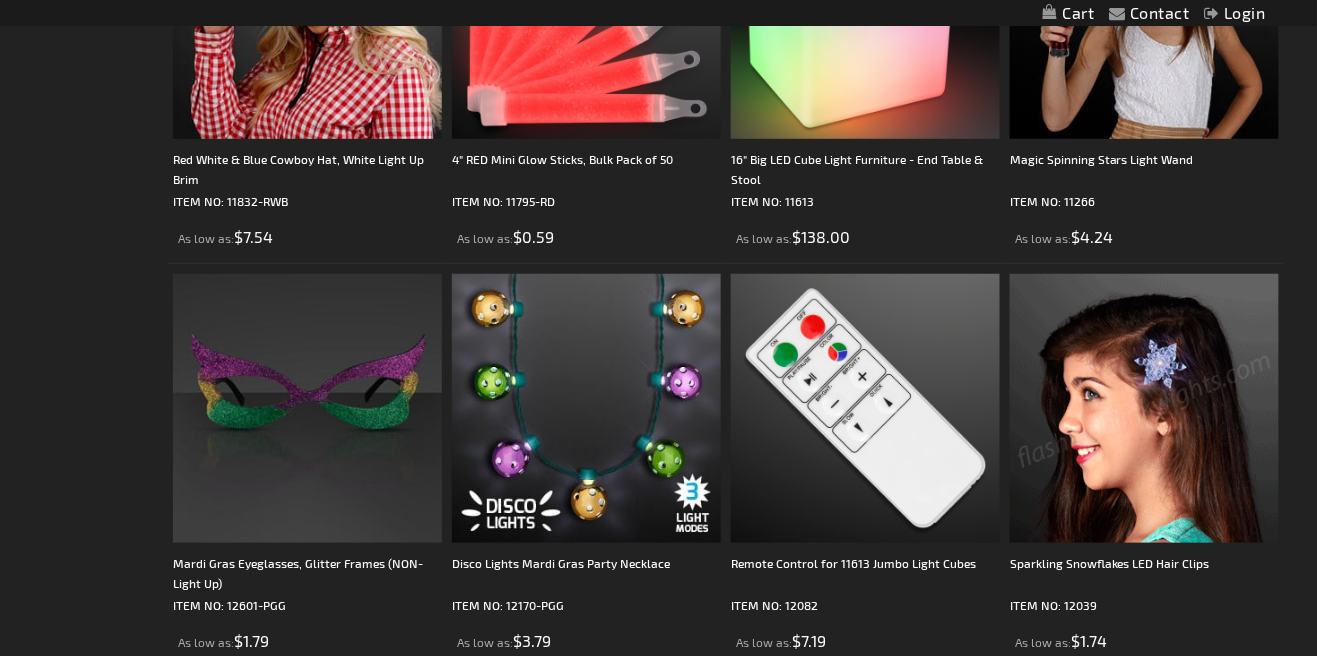 click at bounding box center [586, 408] 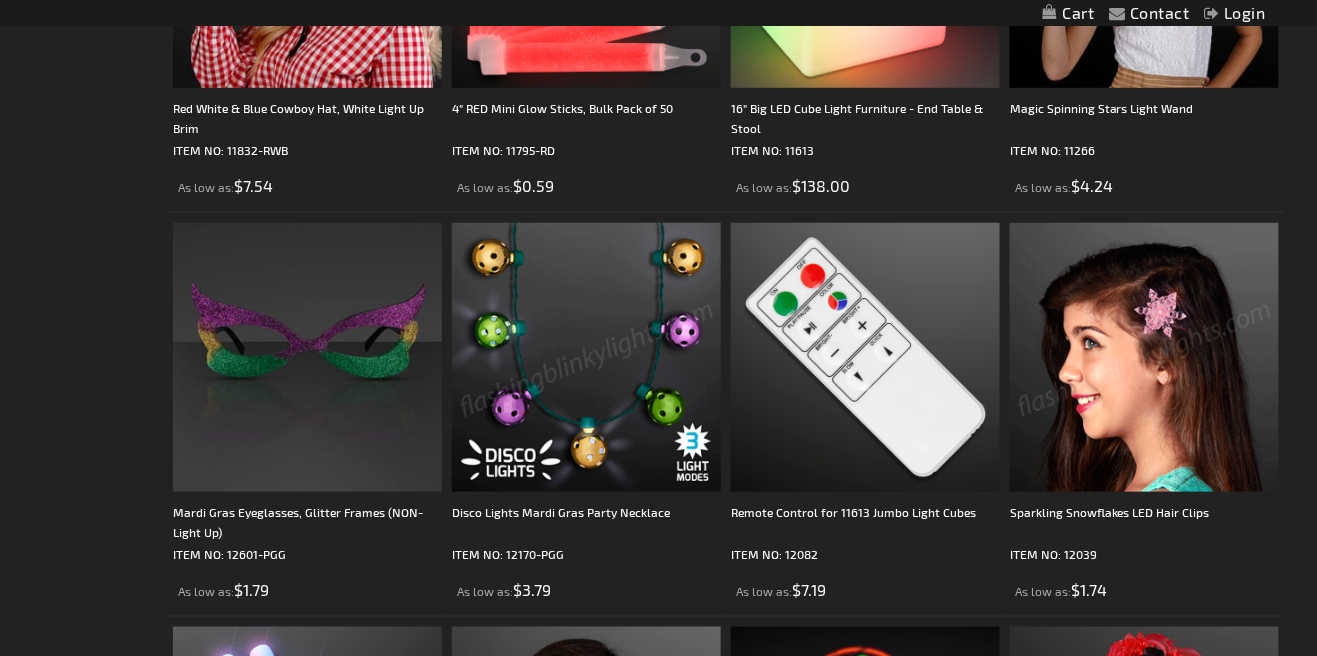 scroll, scrollTop: 4455, scrollLeft: 0, axis: vertical 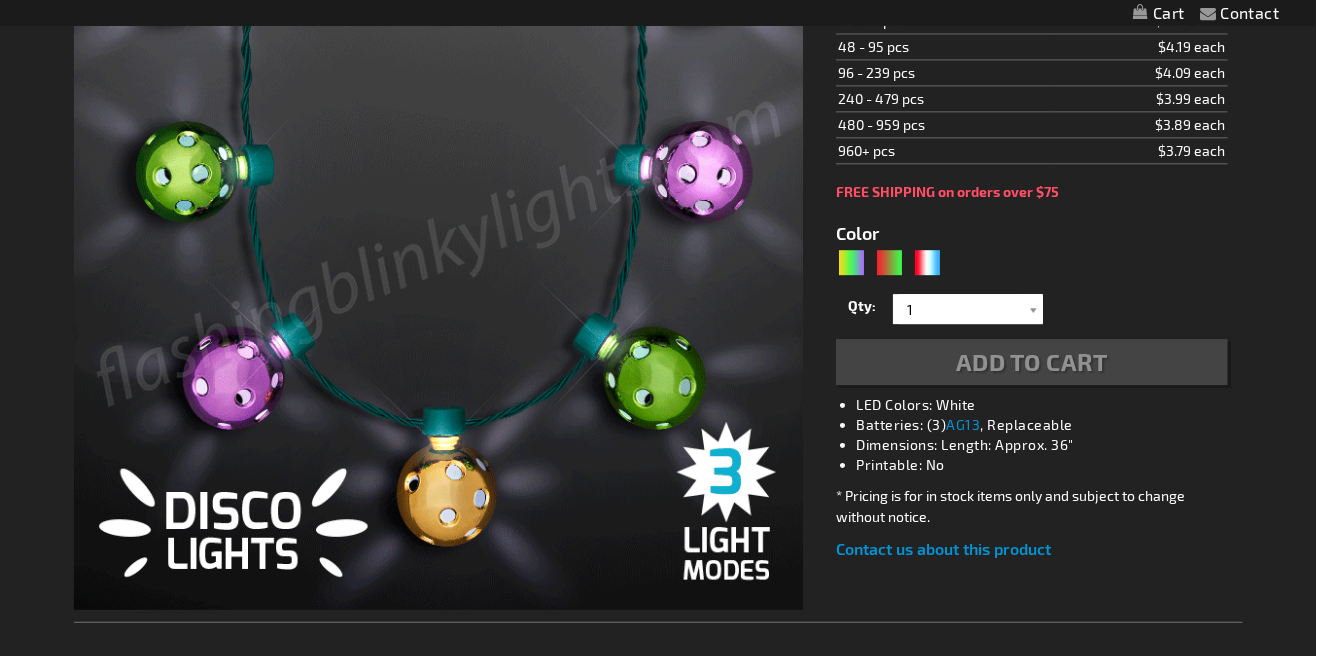 type on "5638" 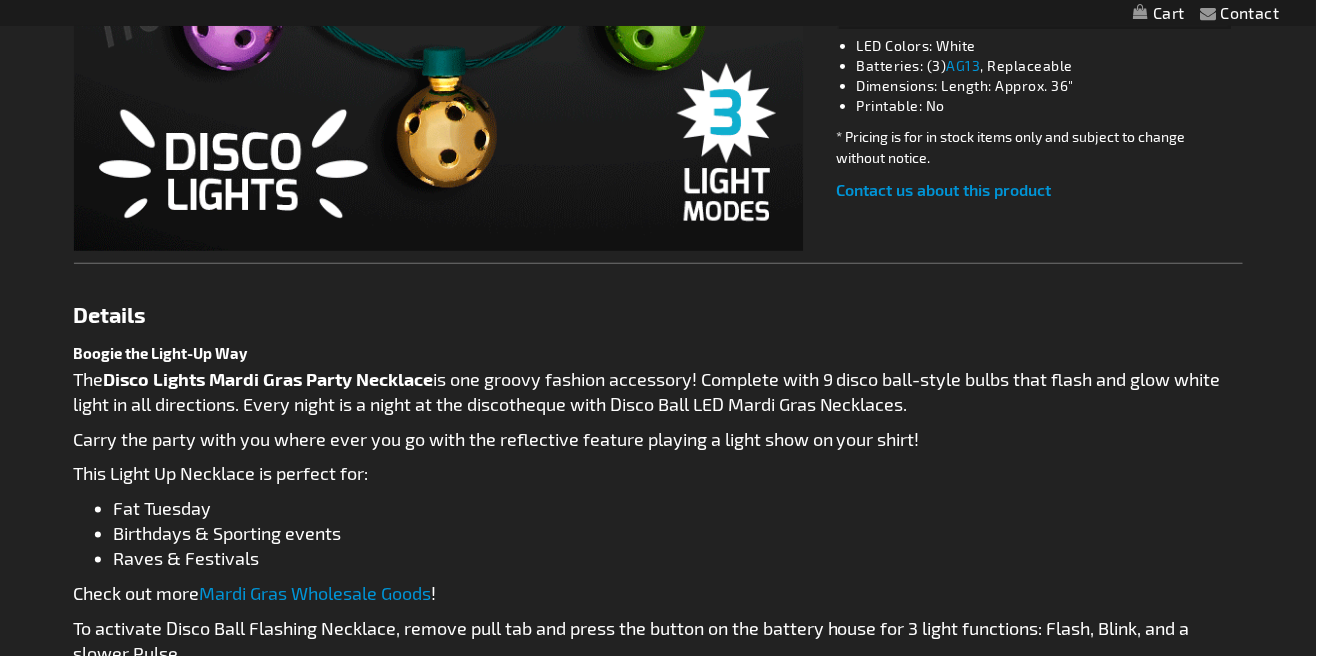 scroll, scrollTop: 0, scrollLeft: 0, axis: both 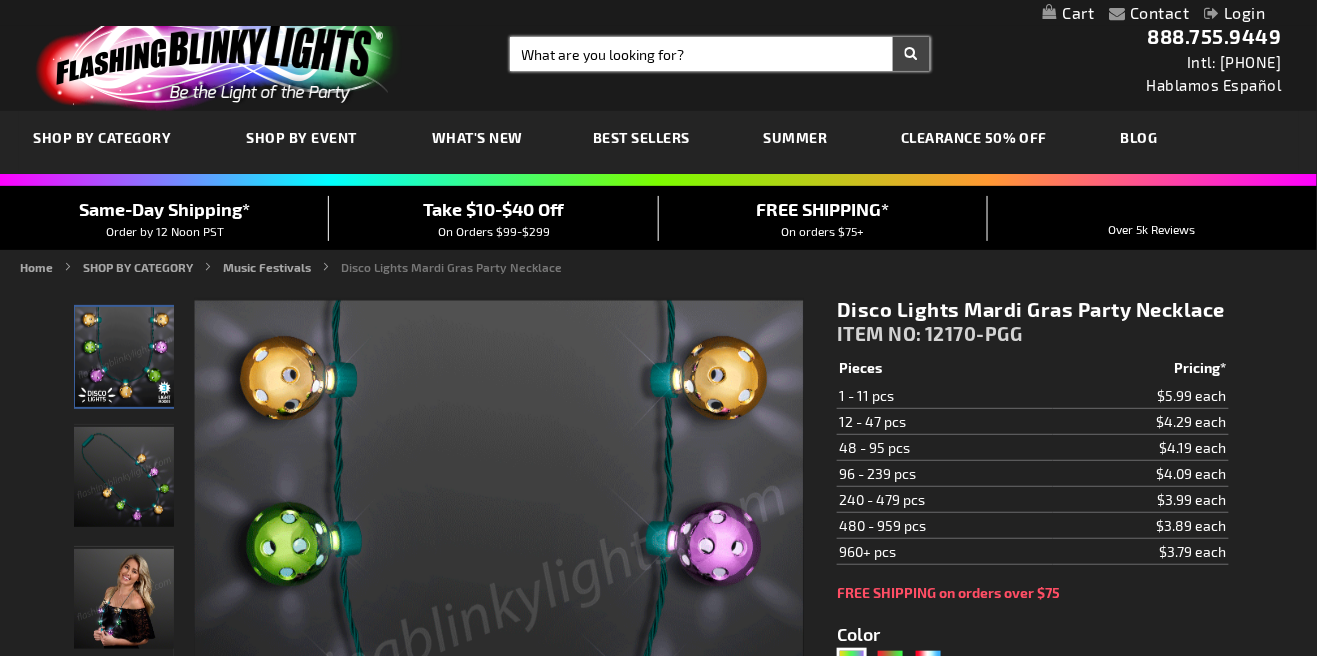 click on "Search" at bounding box center (720, 54) 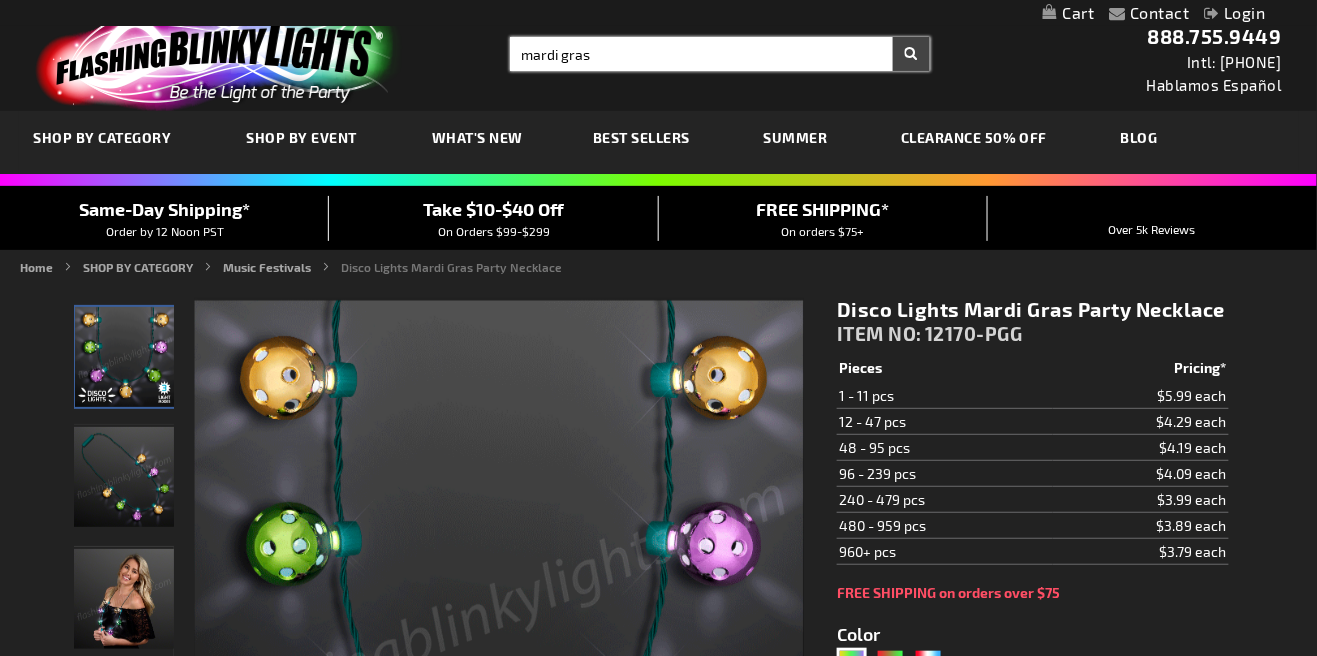 type on "mardi gras" 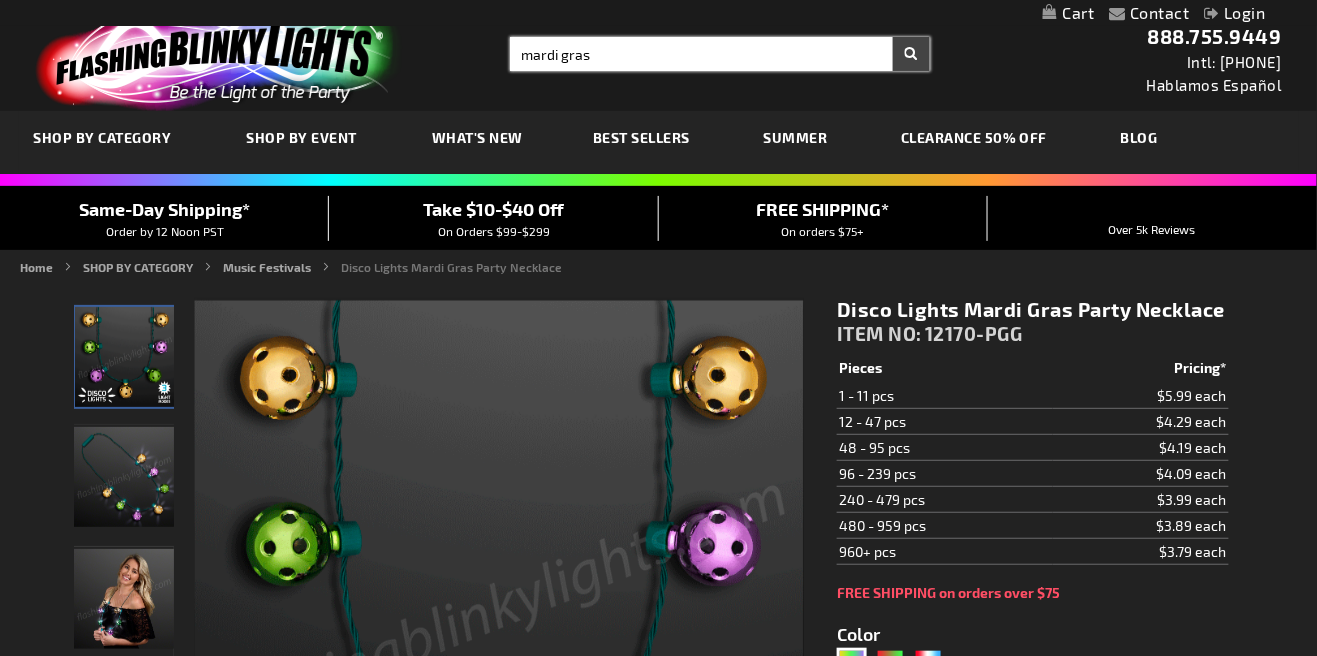 click on "Search" at bounding box center (911, 54) 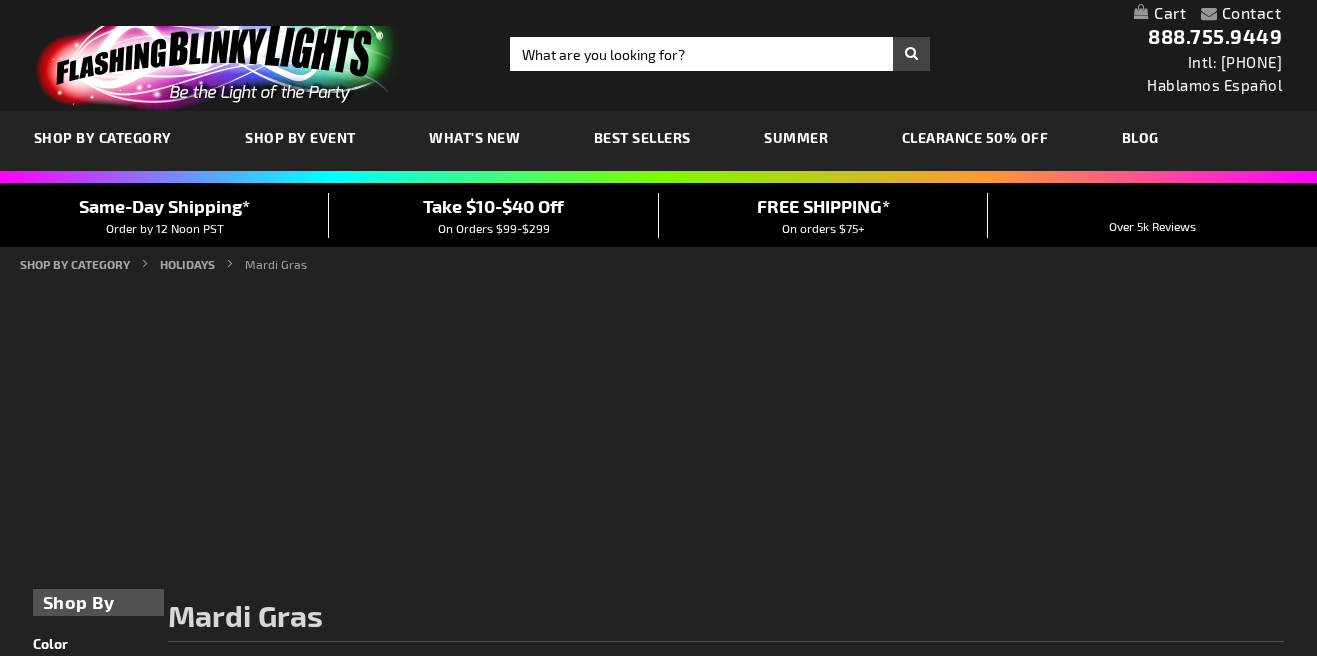 scroll, scrollTop: 0, scrollLeft: 0, axis: both 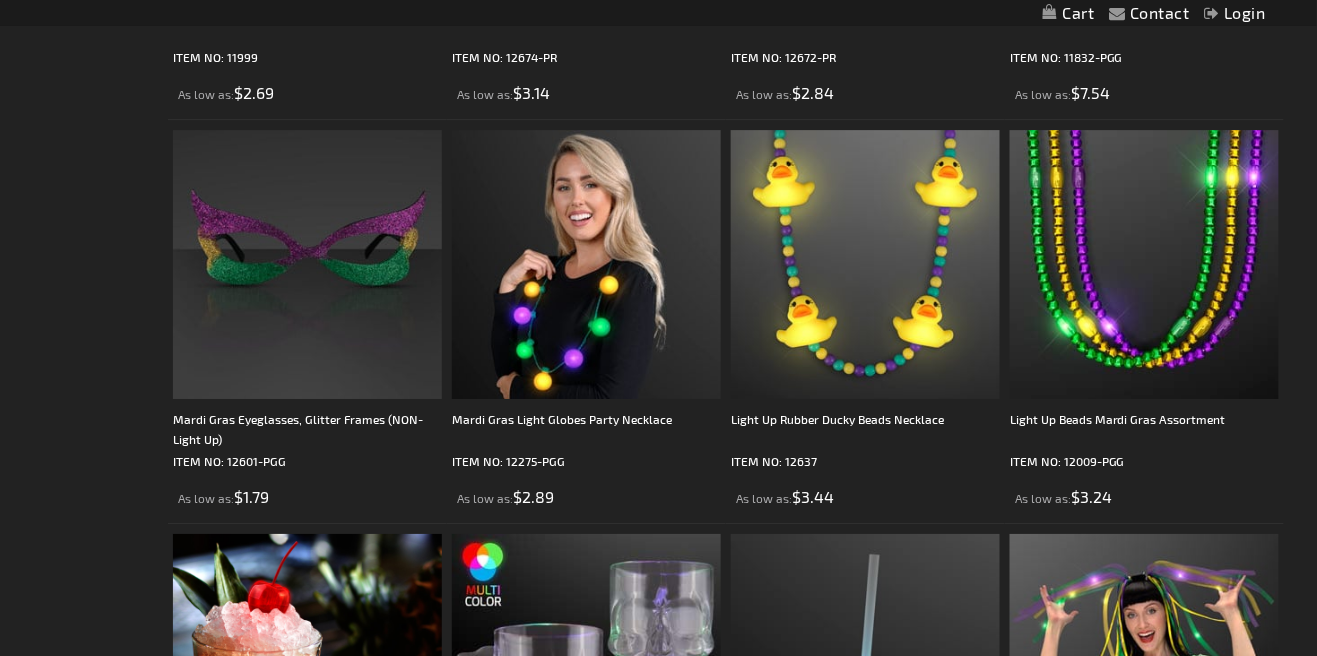 click at bounding box center (586, 264) 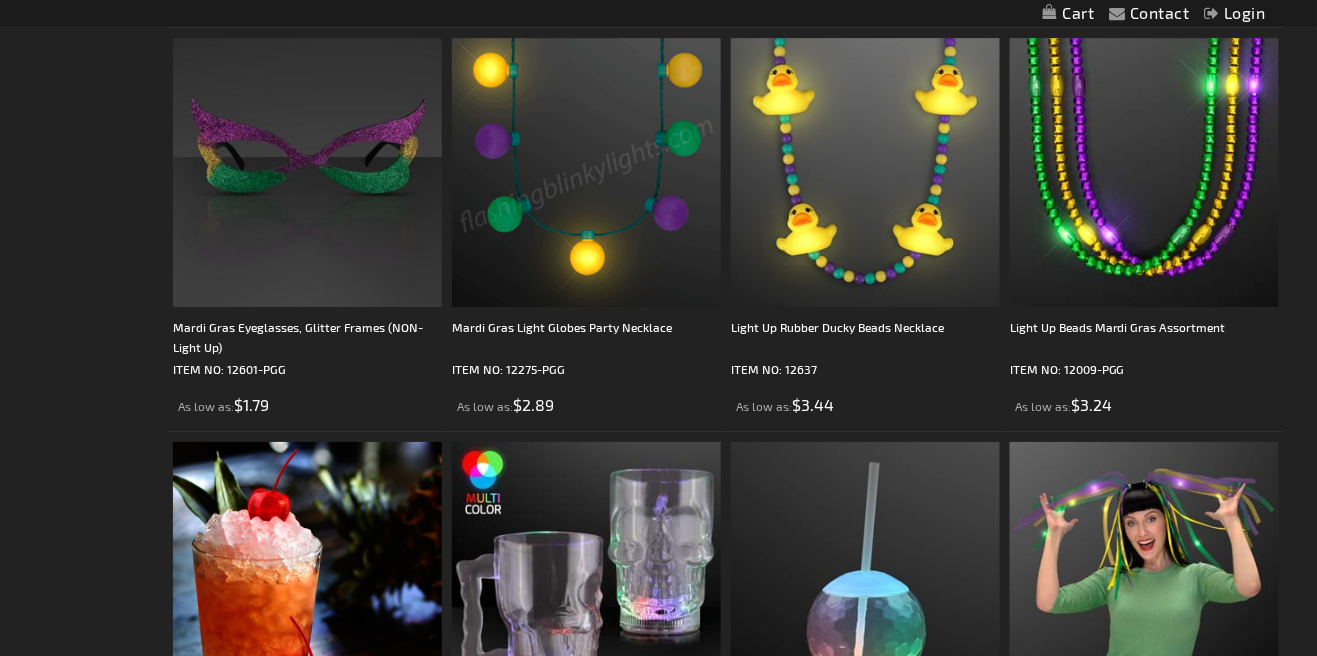 scroll, scrollTop: 1771, scrollLeft: 0, axis: vertical 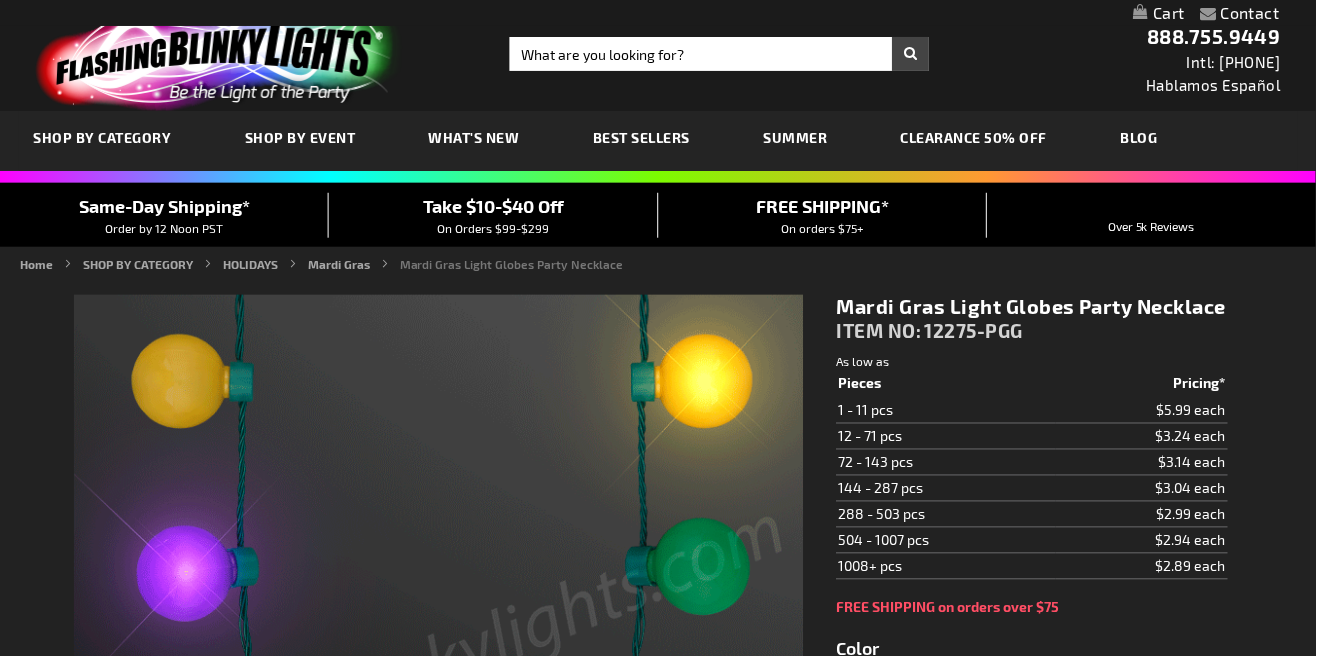 type on "5638" 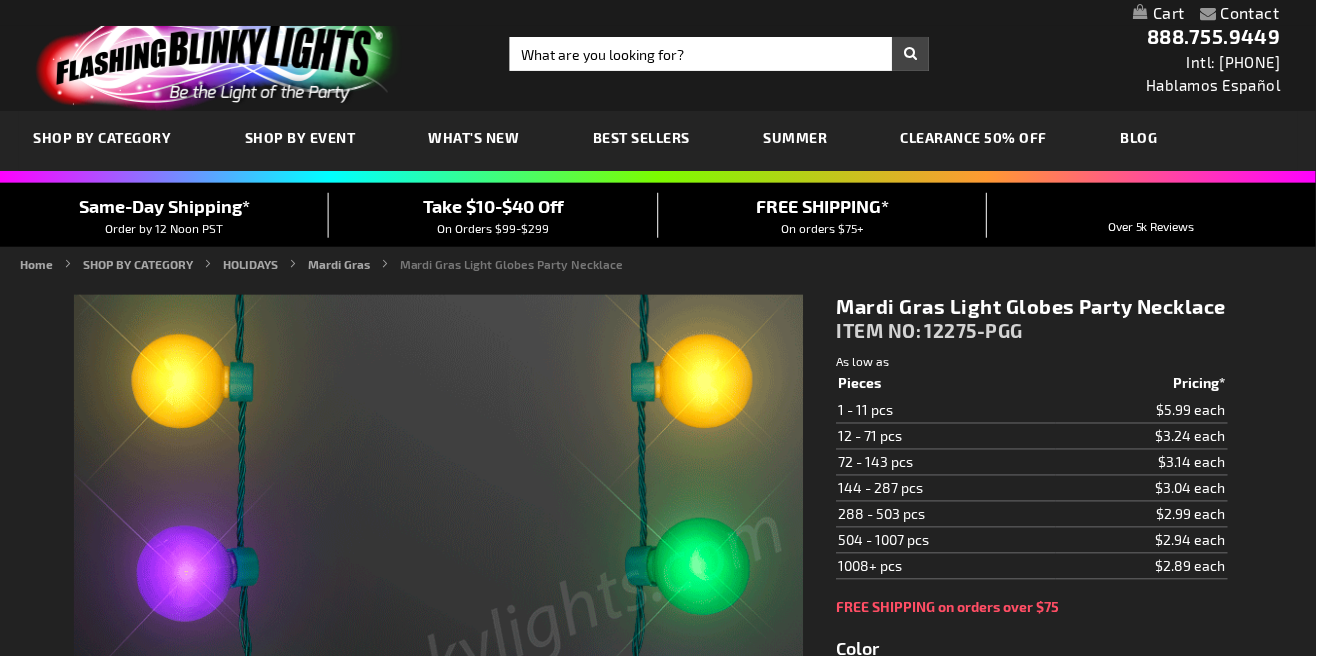 scroll, scrollTop: 0, scrollLeft: 0, axis: both 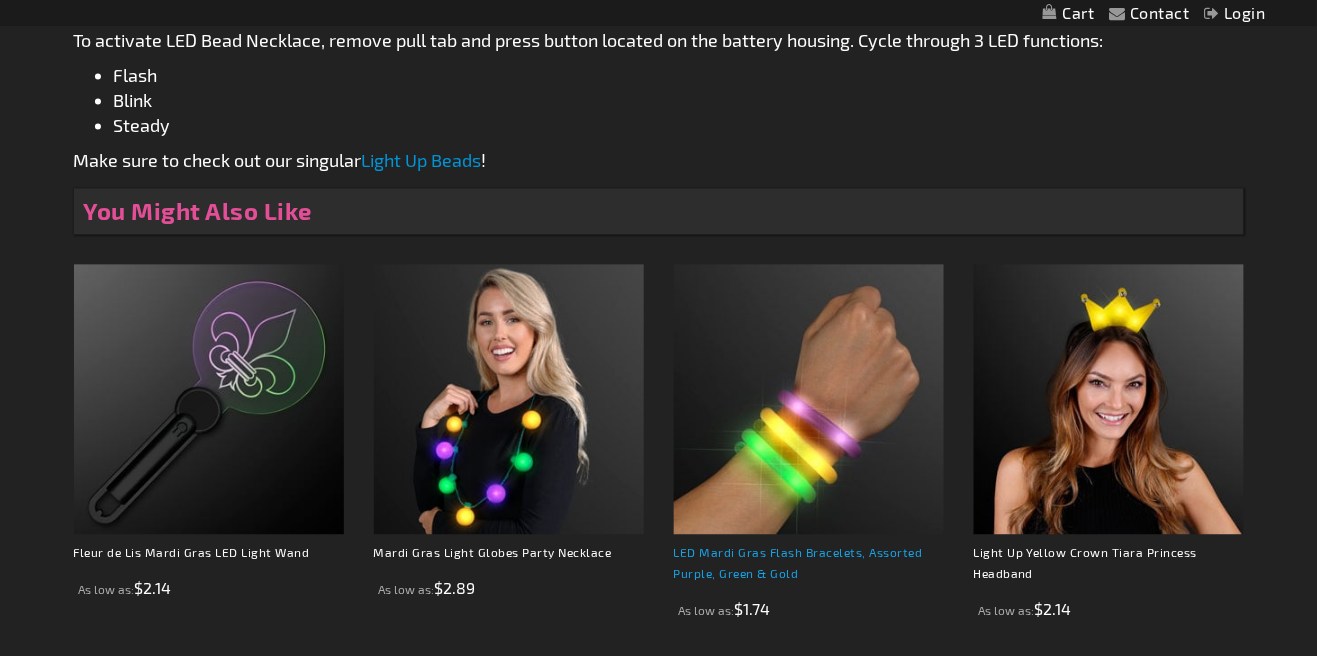 click on "LED Mardi Gras Flash Bracelets, Assorted Purple, Green & Gold" at bounding box center (798, 562) 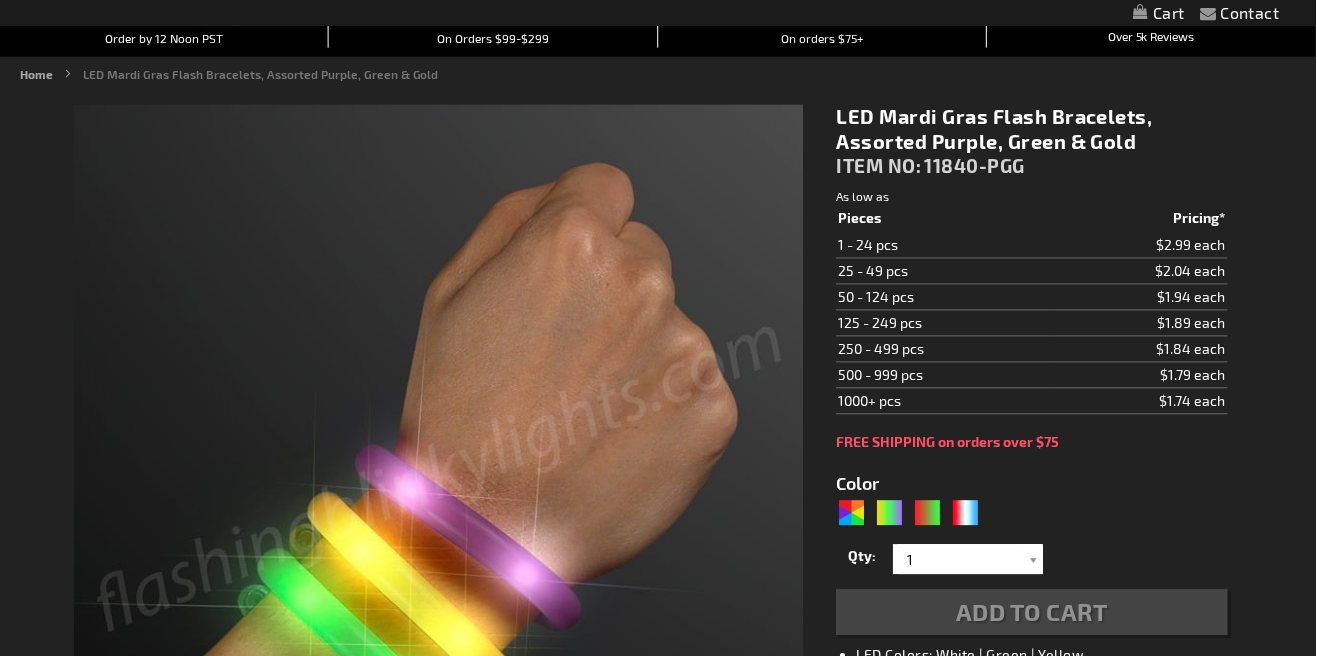 type on "5638" 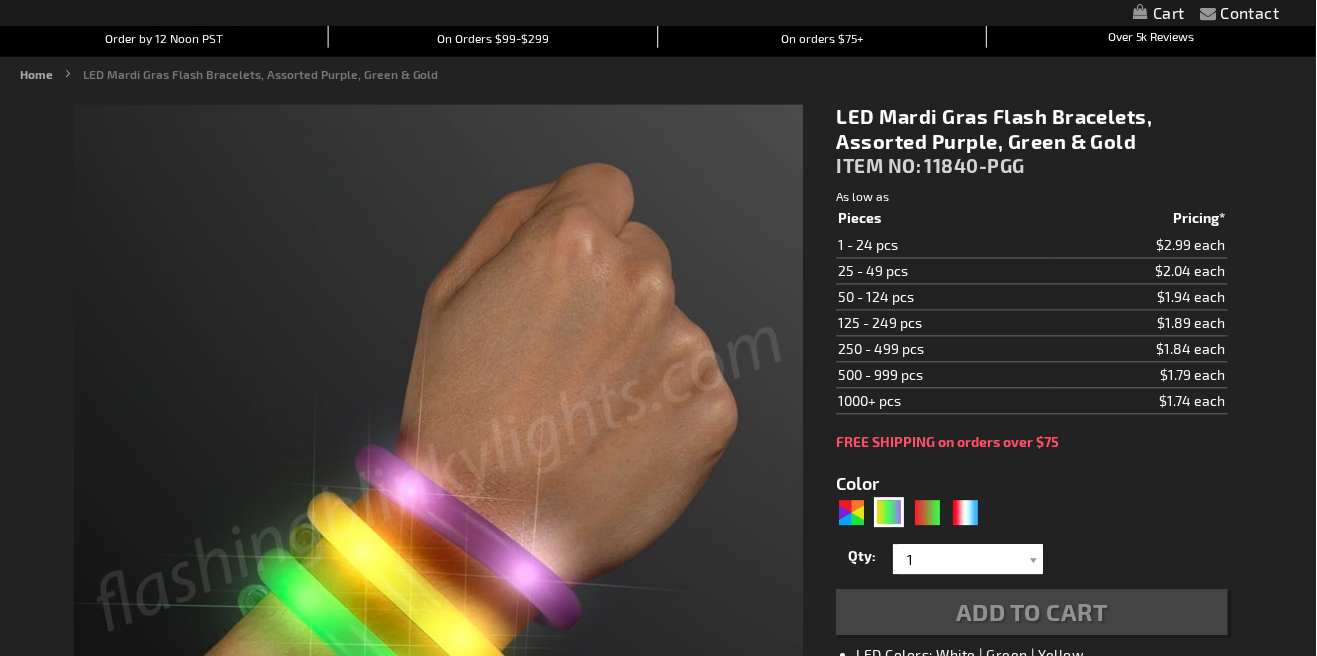 scroll, scrollTop: 240, scrollLeft: 0, axis: vertical 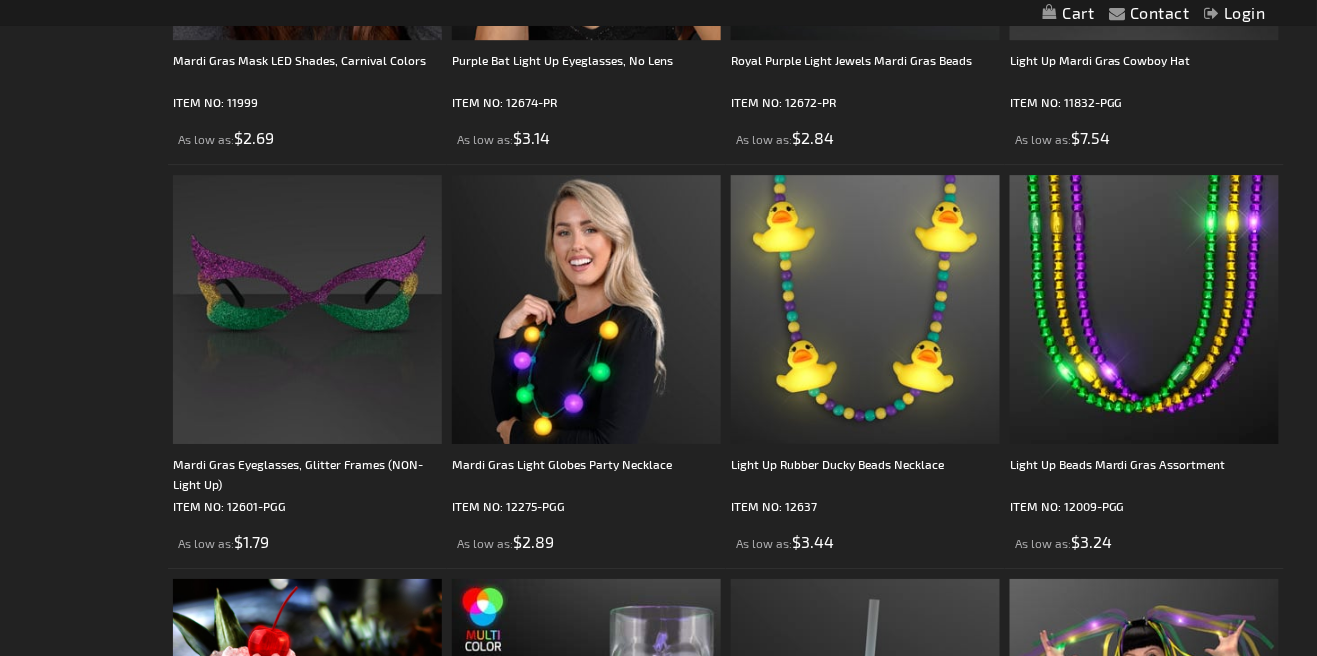click at bounding box center [586, 309] 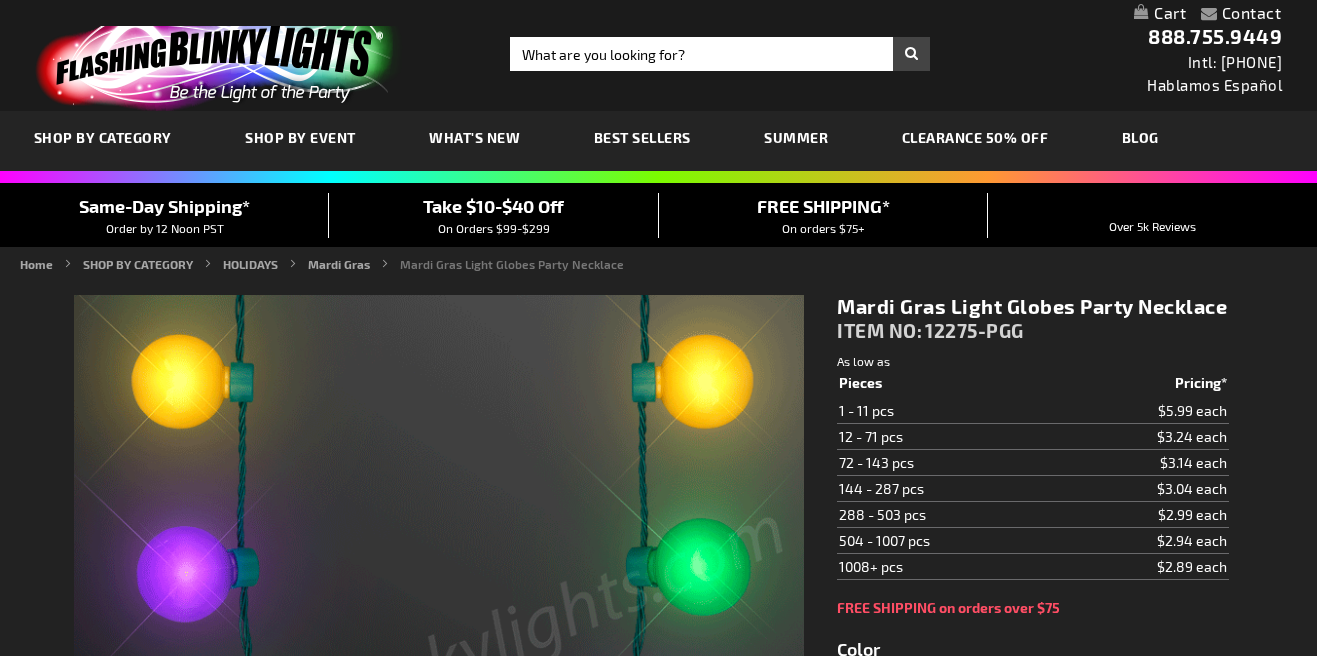 scroll, scrollTop: 0, scrollLeft: 0, axis: both 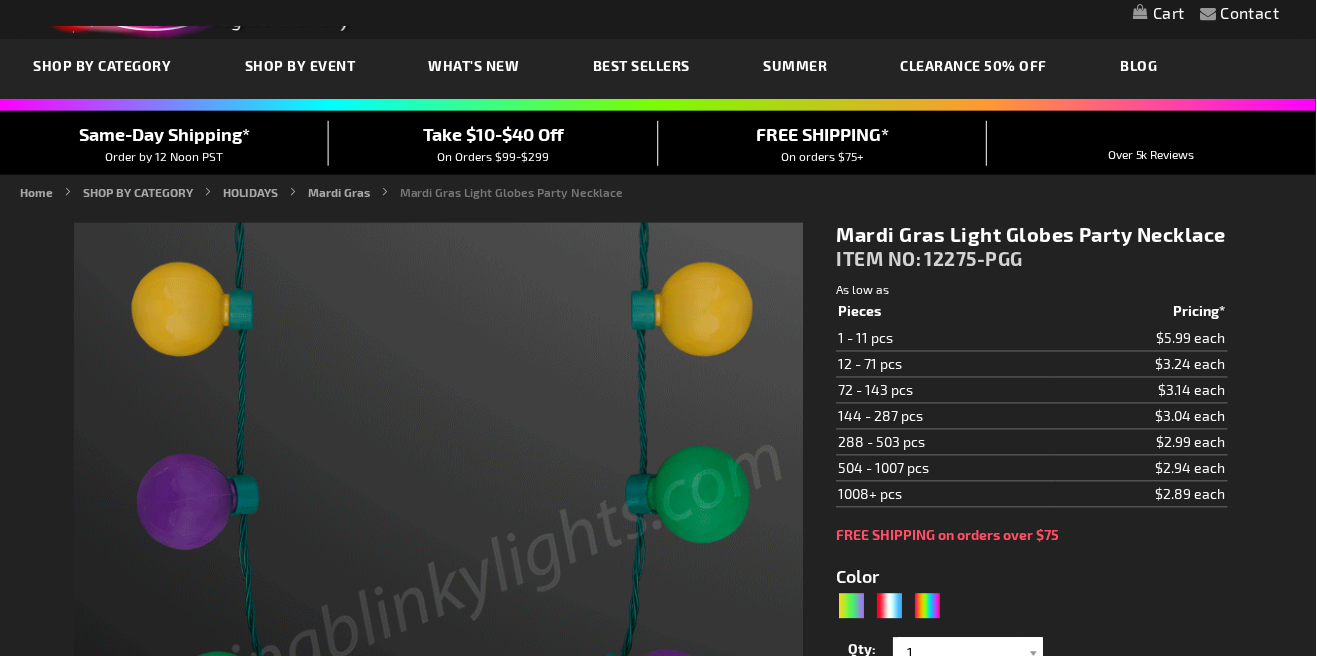 type on "5638" 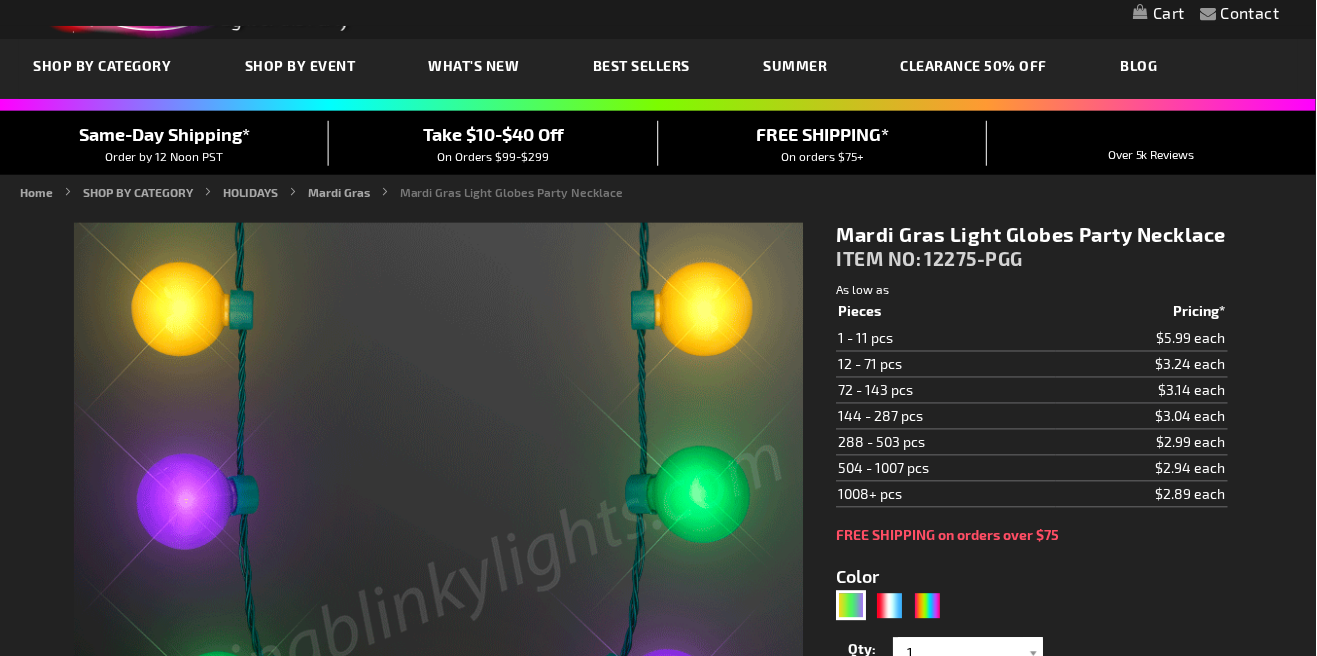 scroll, scrollTop: 189, scrollLeft: 0, axis: vertical 